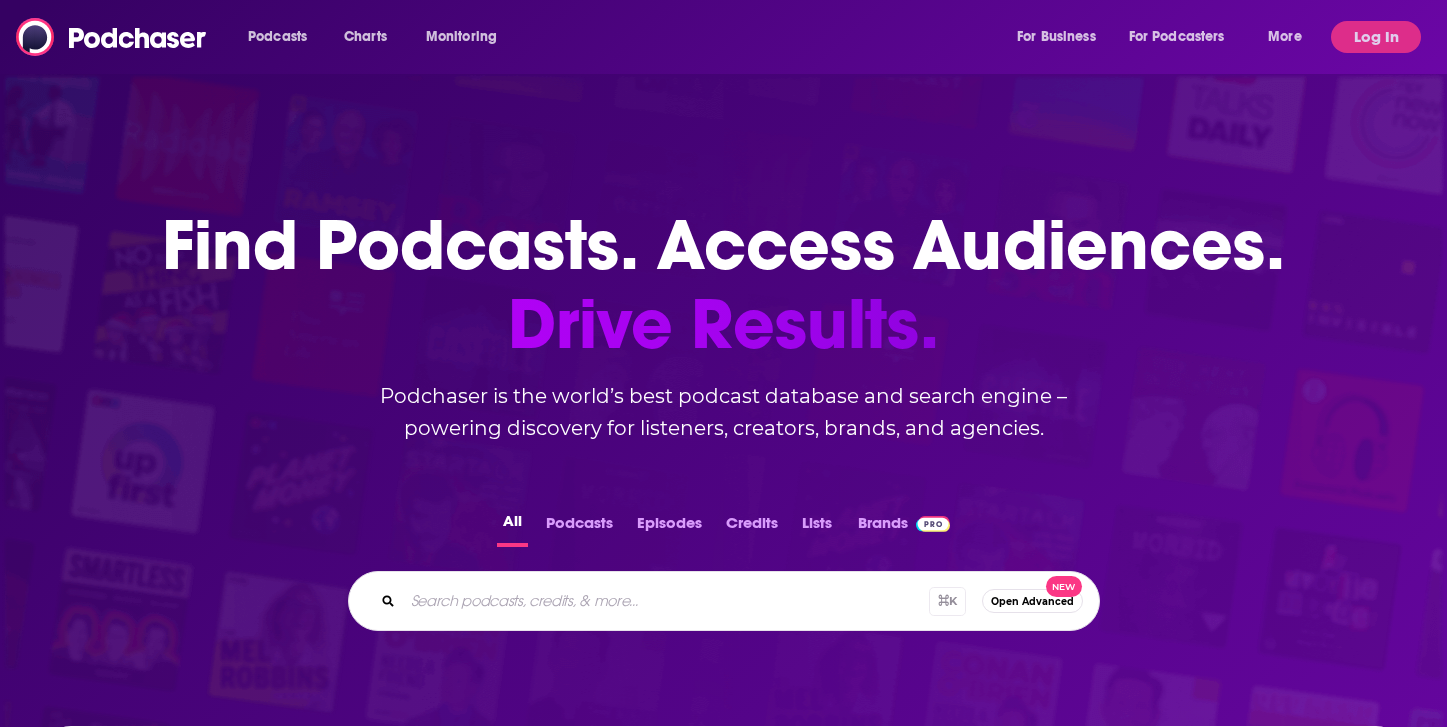 scroll, scrollTop: 0, scrollLeft: 0, axis: both 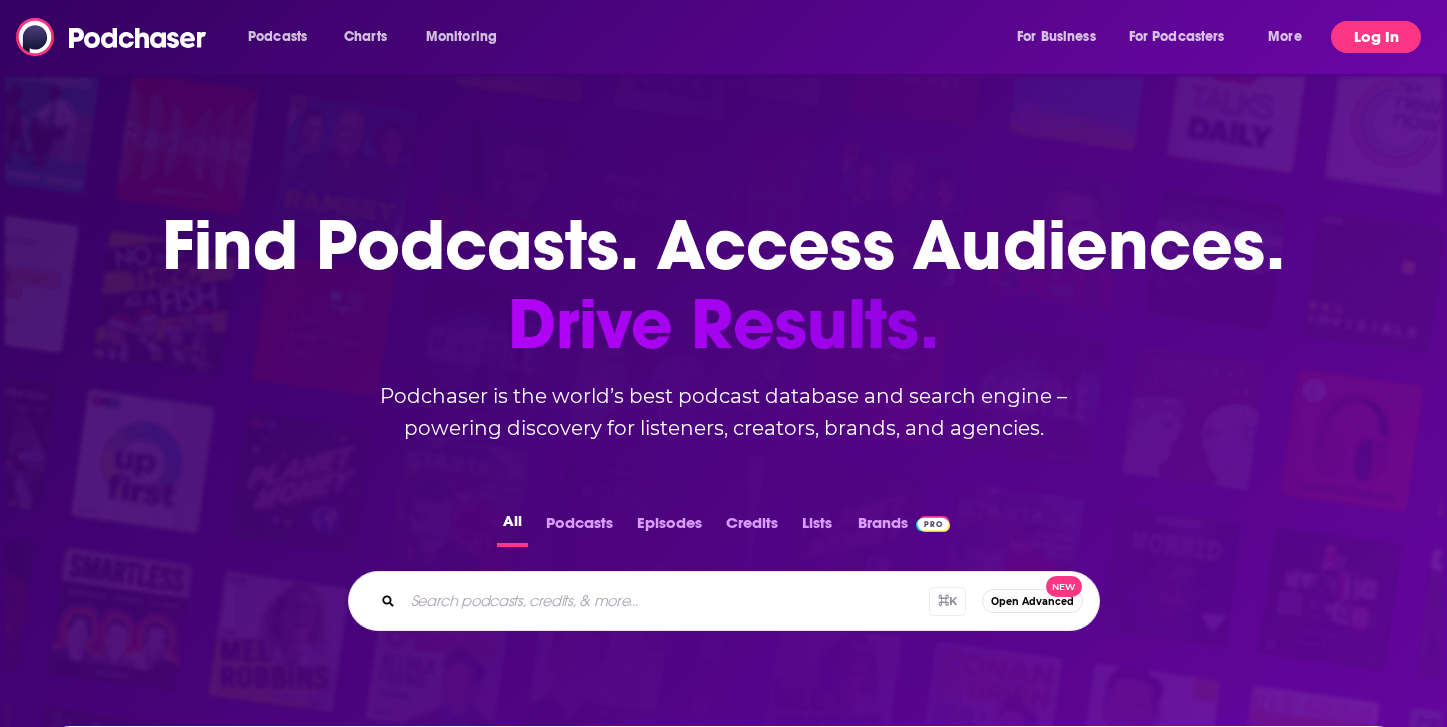 click on "Log In" at bounding box center (1376, 37) 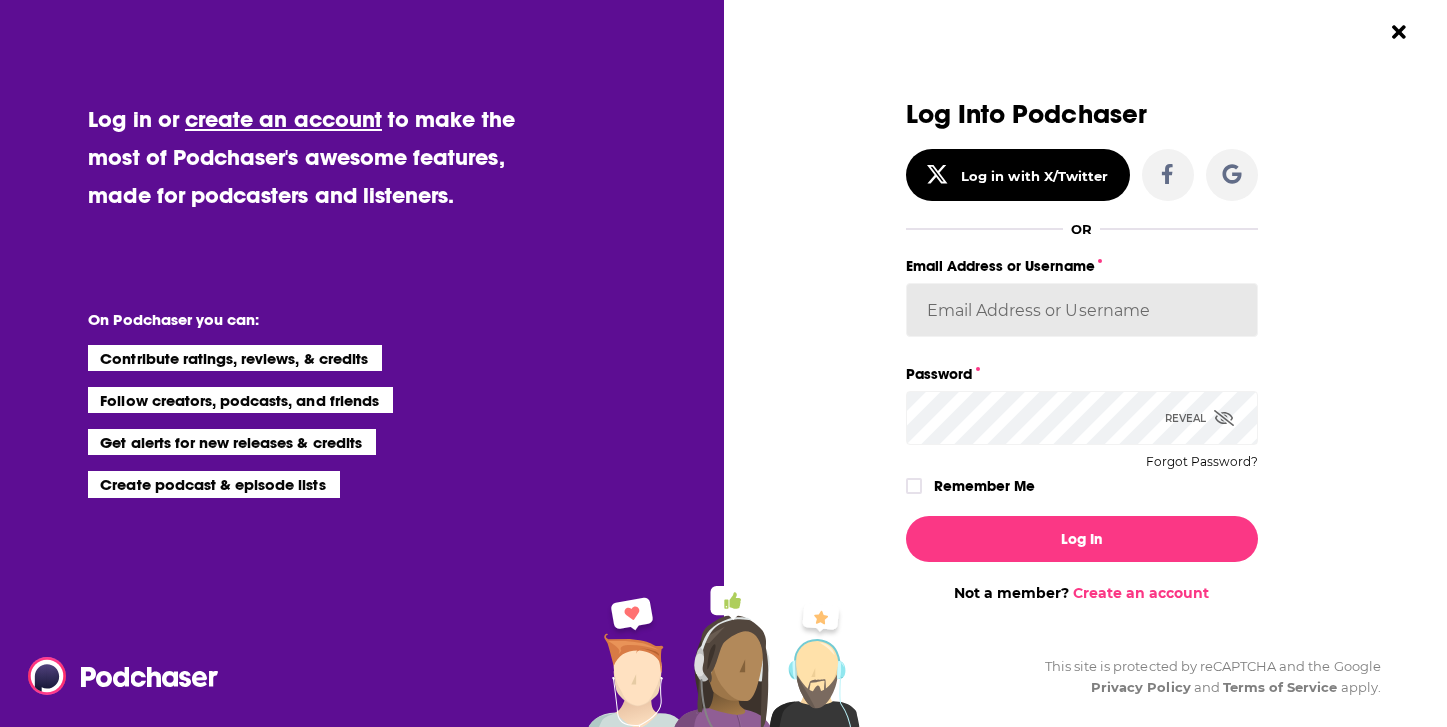 click on "Email Address or Username" at bounding box center [1082, 310] 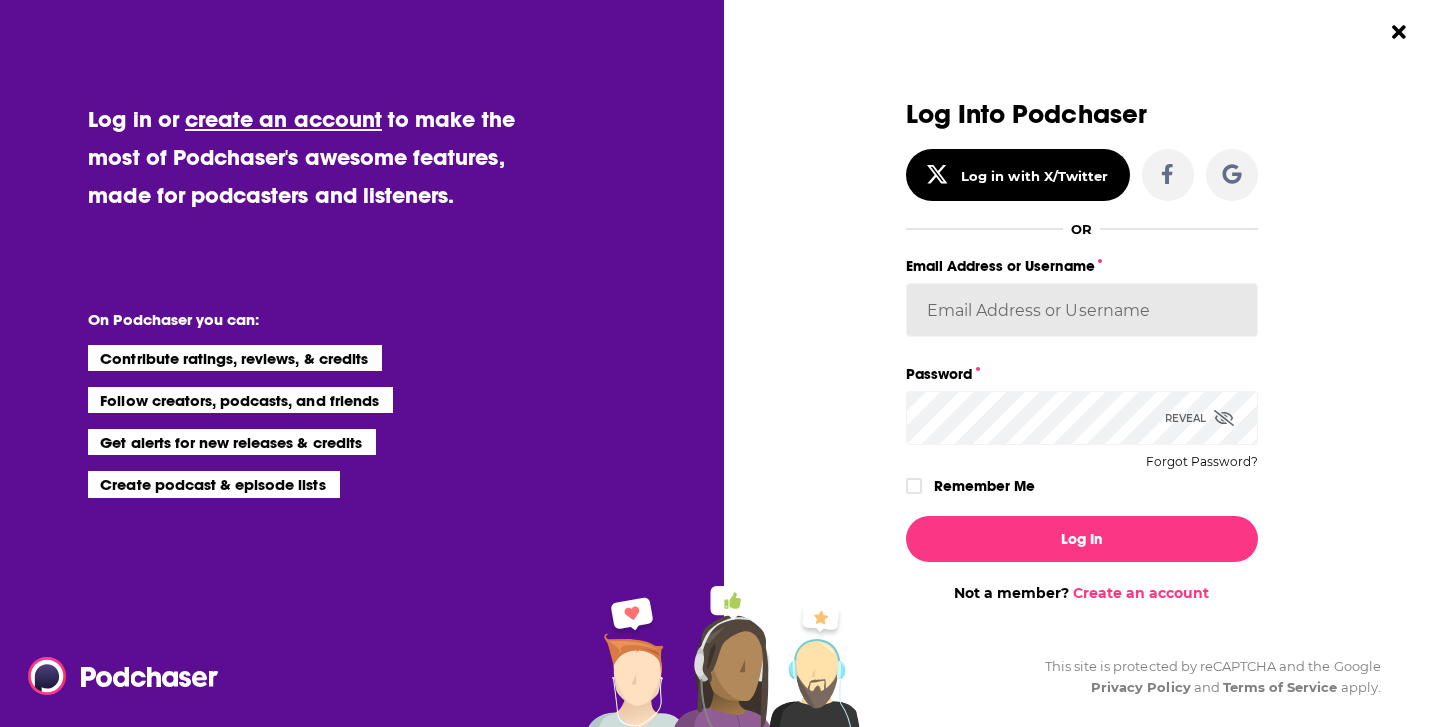 type on "[NAME]@[DOMAIN]" 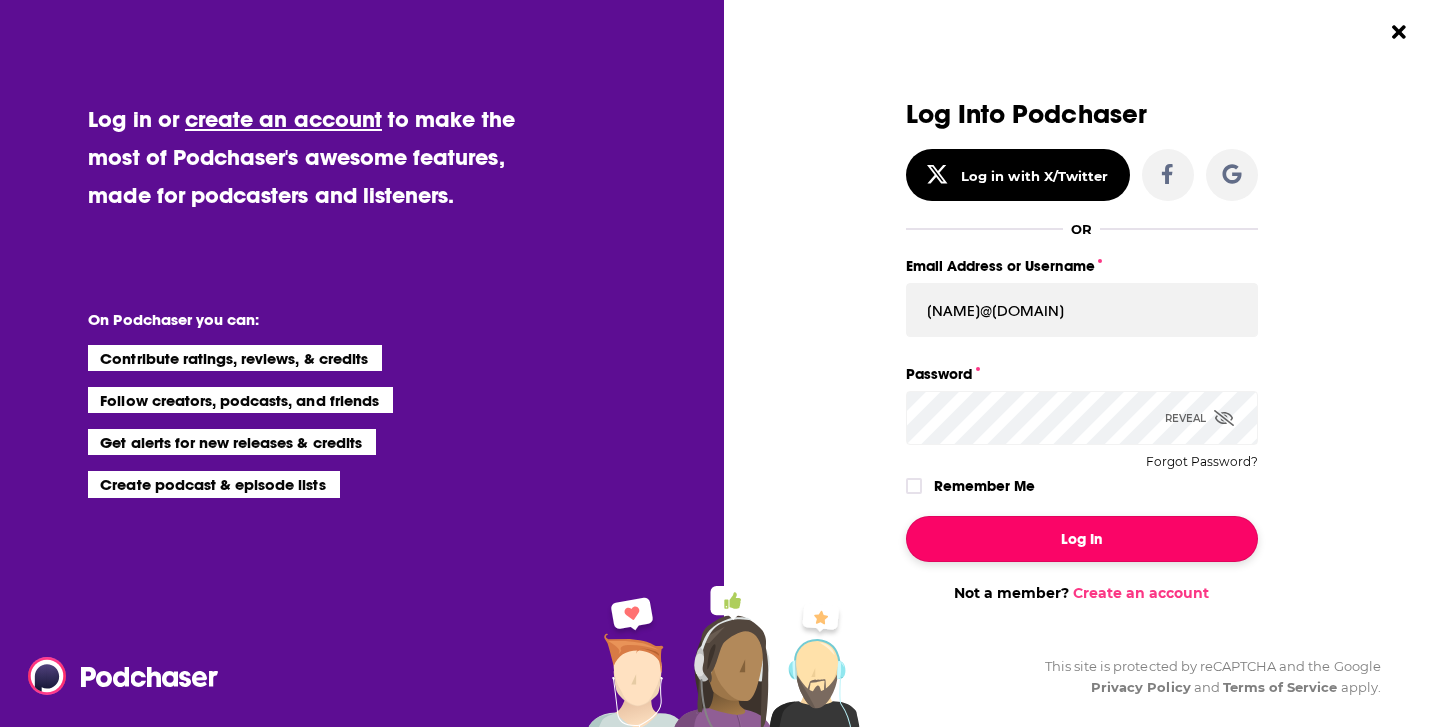 click on "Log In" at bounding box center (1082, 539) 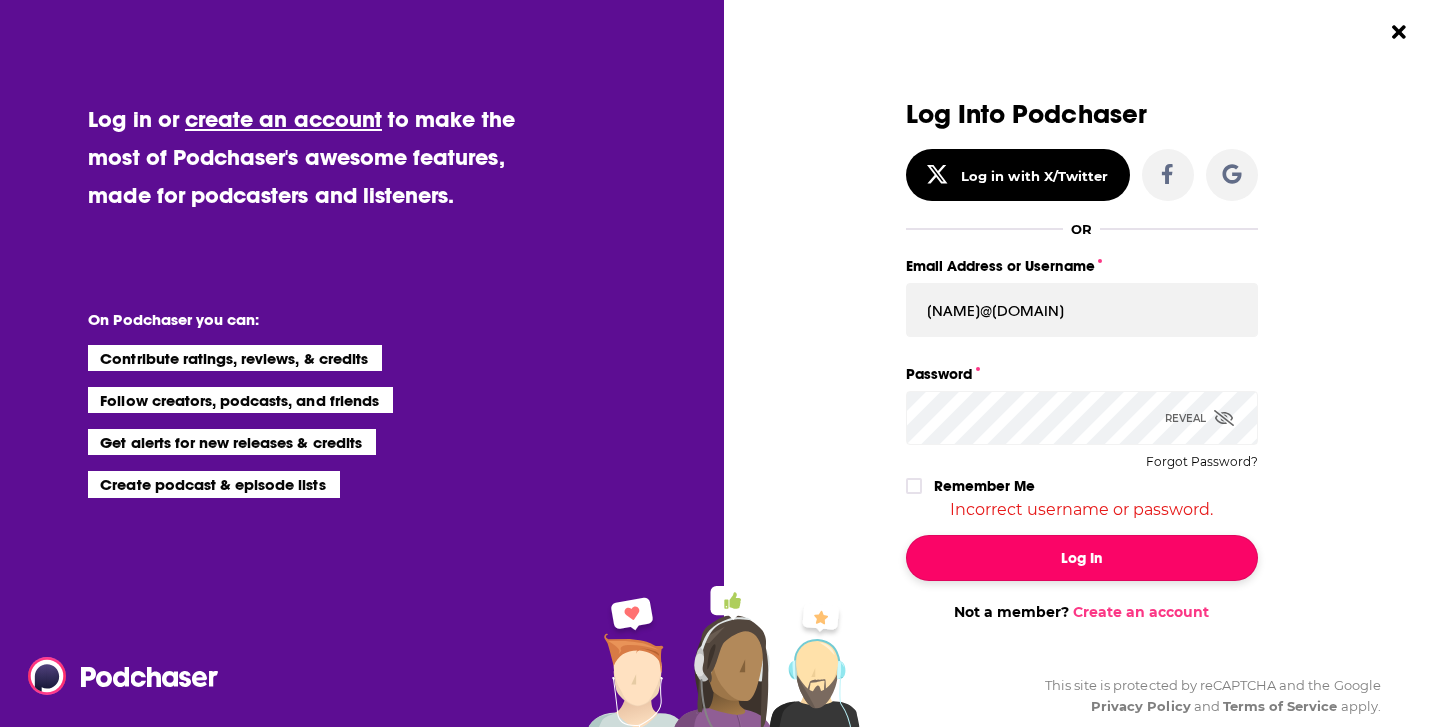 click on "Log In" at bounding box center [1082, 558] 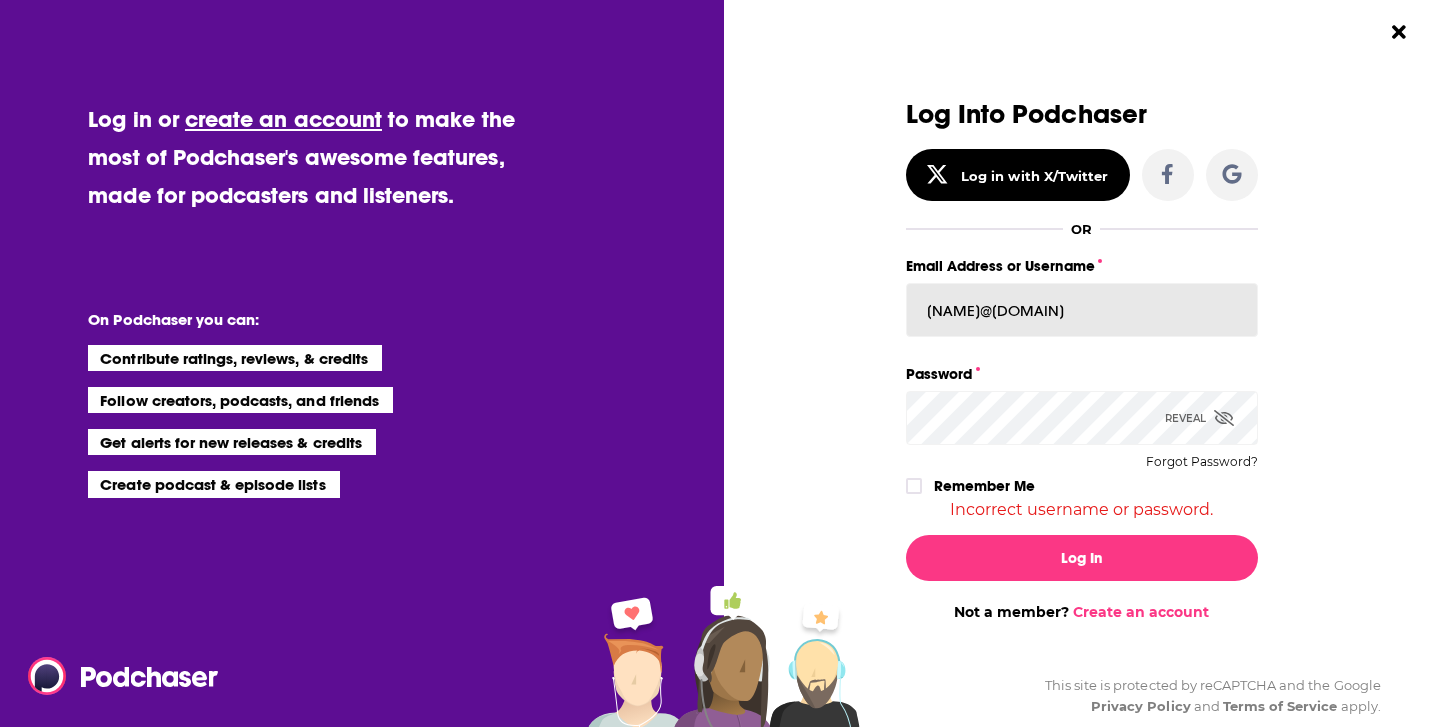 click on "[NAME]@[DOMAIN]" at bounding box center (1082, 310) 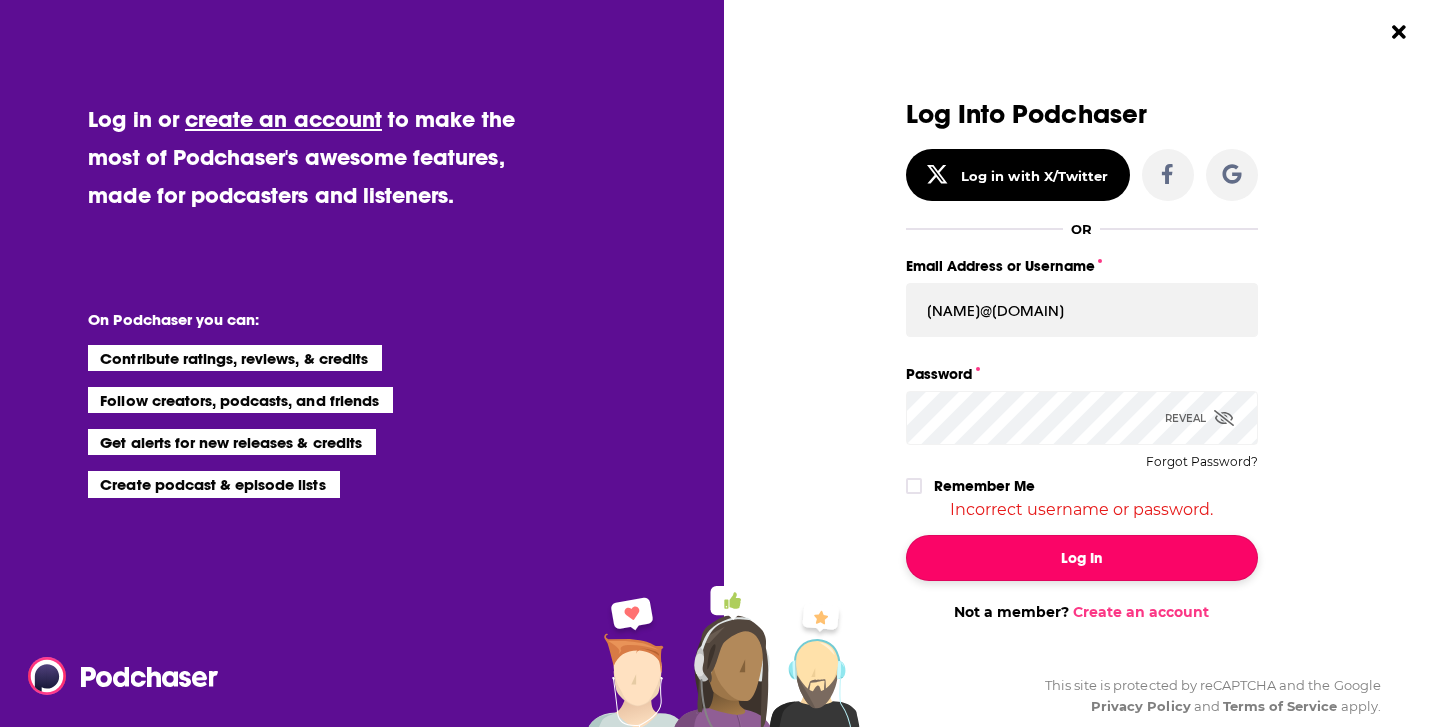 click on "Log In" at bounding box center [1082, 558] 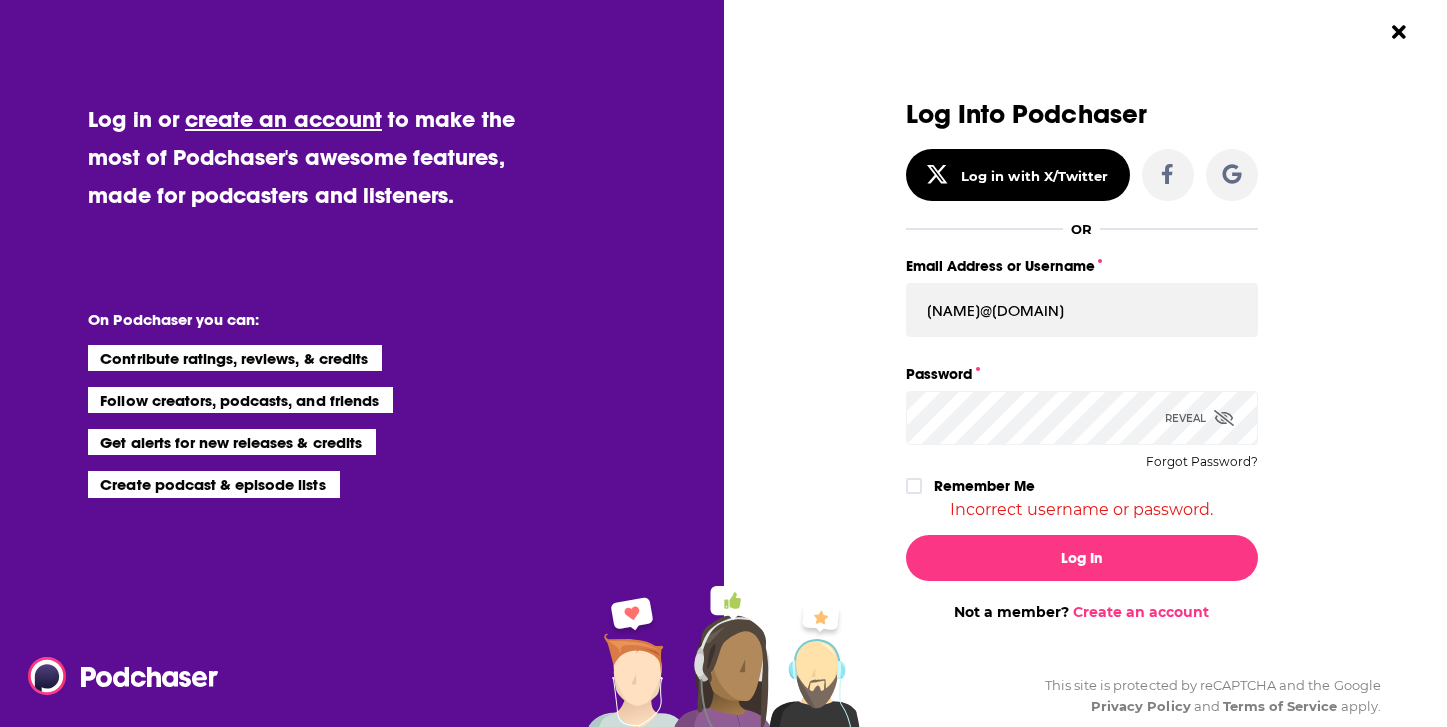 click on "Log Into Podchaser Log in with X/Twitter OR Email Address or Username [EMAIL] Password Reveal Forgot Password? Remember Me Incorrect username or password." at bounding box center (1082, 309) 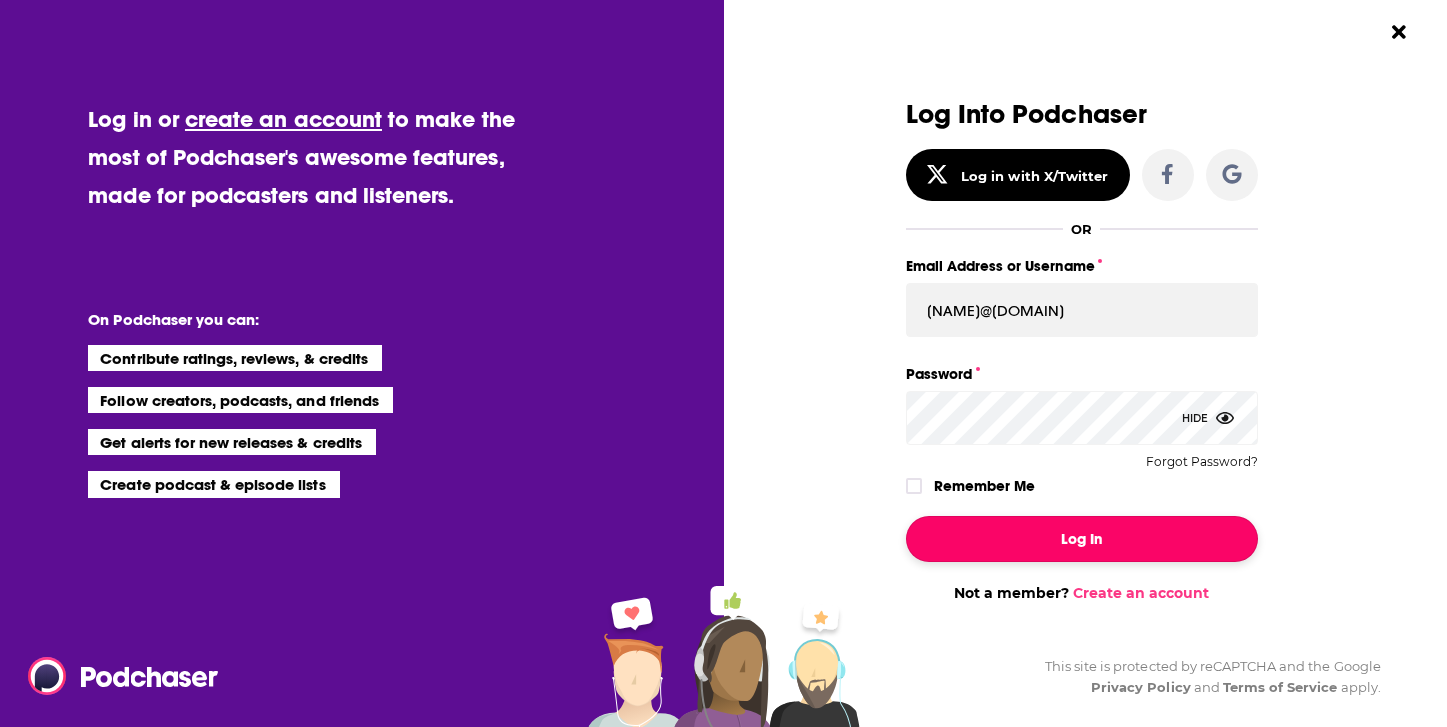 click on "Log In" at bounding box center [1082, 539] 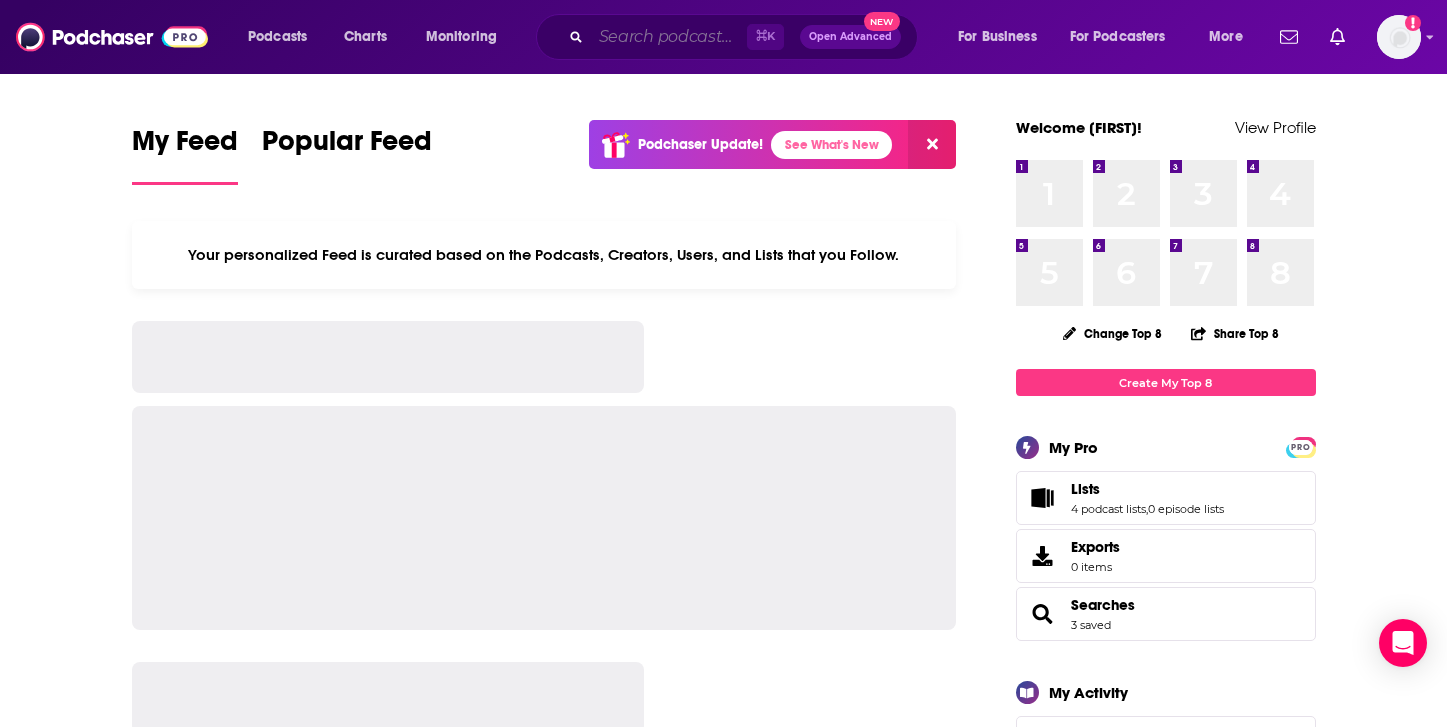 click at bounding box center [669, 37] 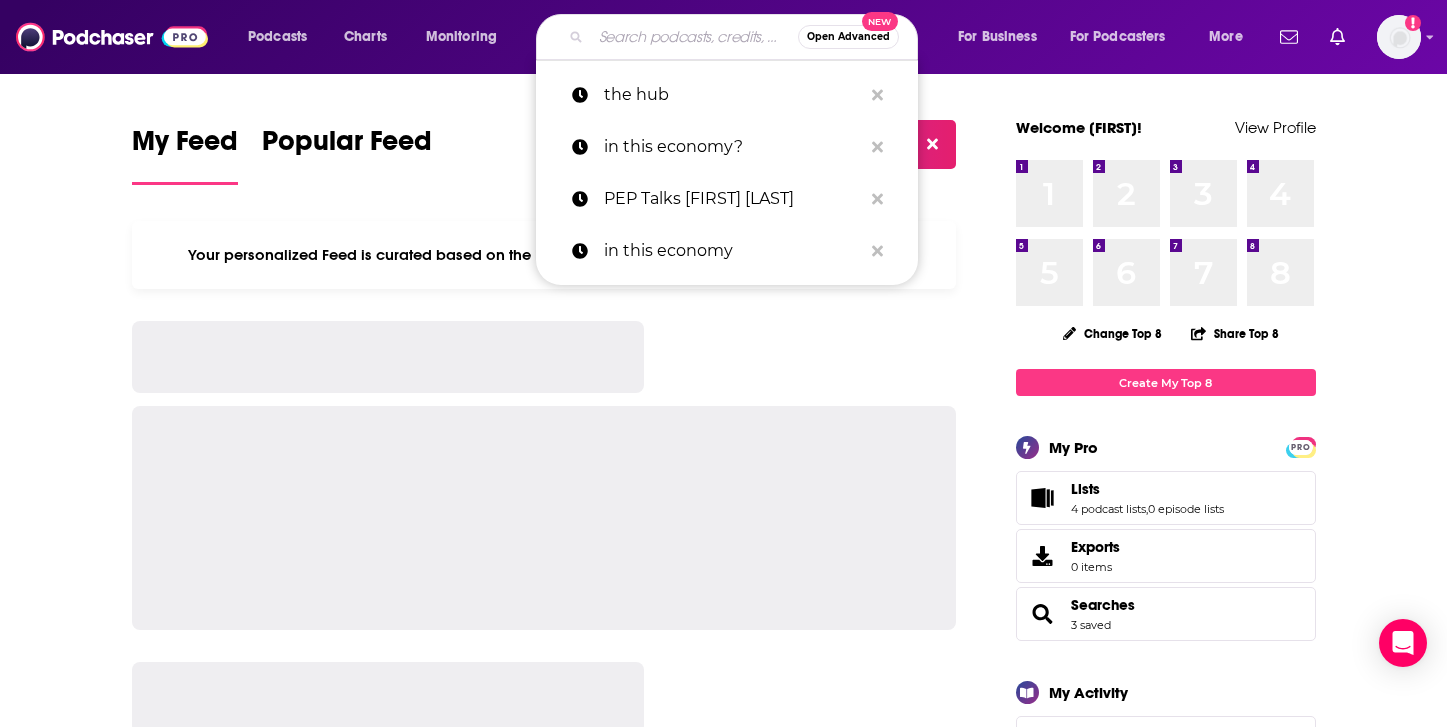click at bounding box center (694, 37) 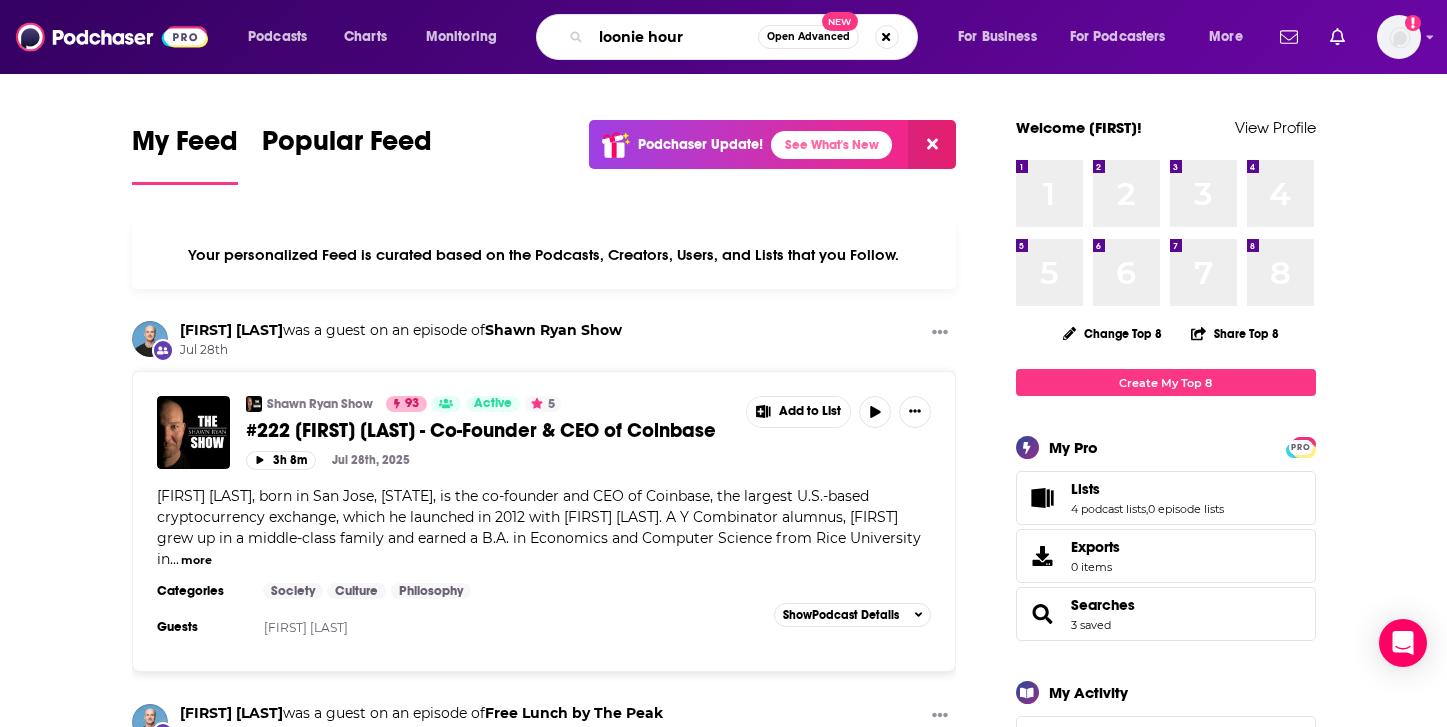 type on "loonie hour" 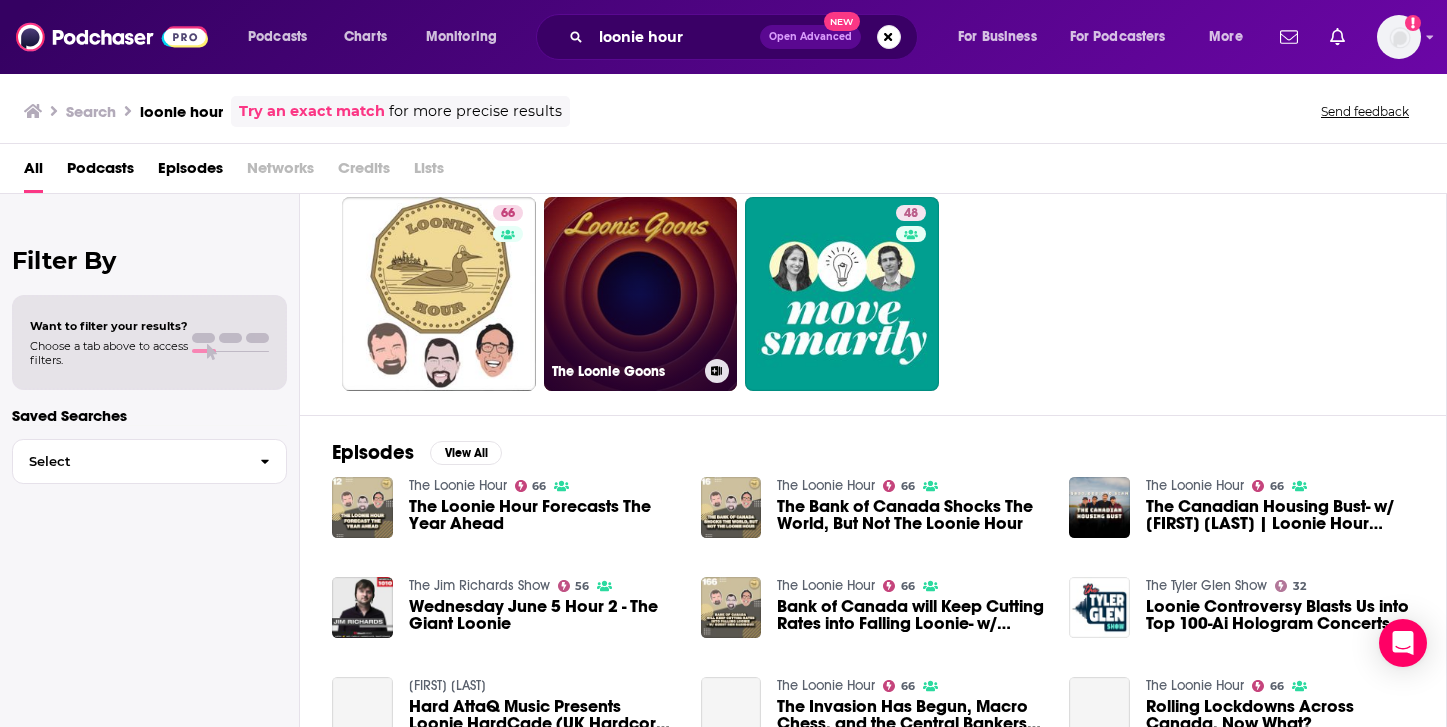 scroll, scrollTop: 72, scrollLeft: 0, axis: vertical 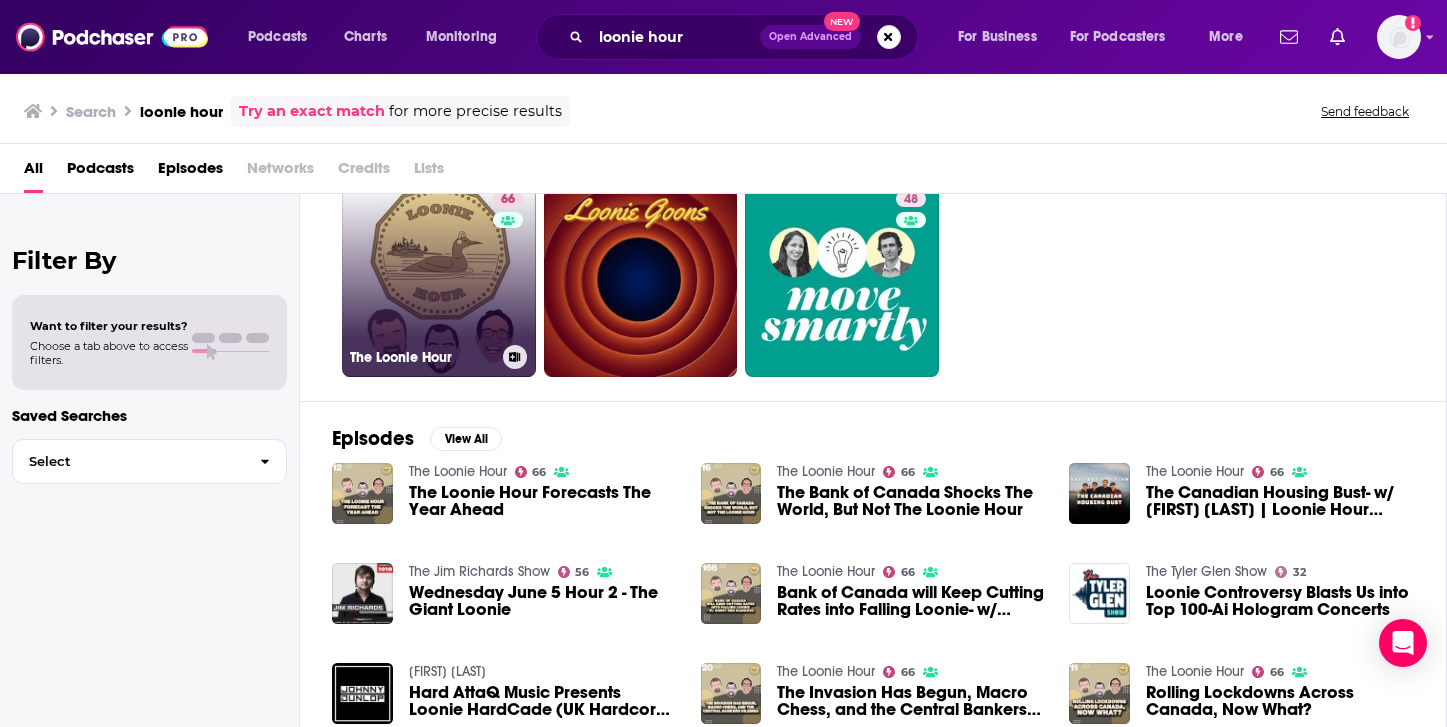 click on "66 The Loonie Hour" at bounding box center (439, 280) 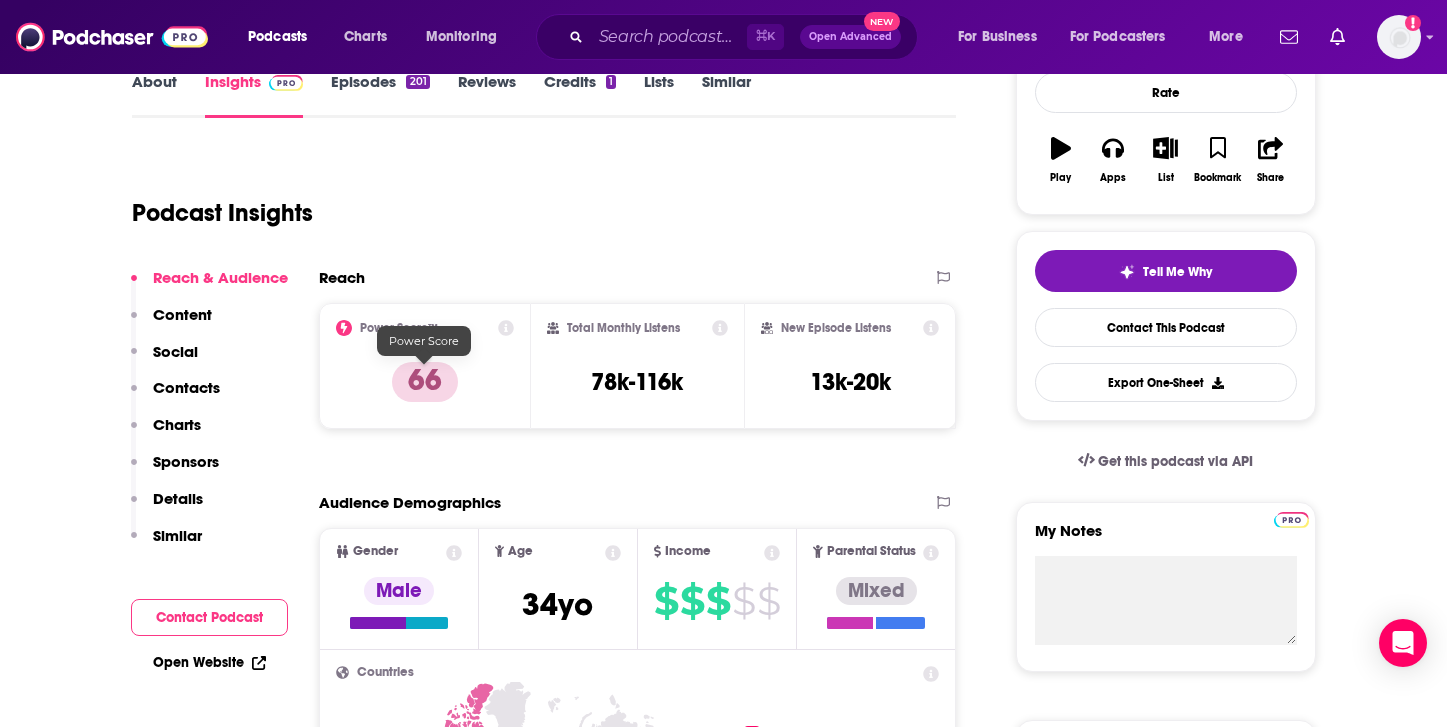 scroll, scrollTop: 317, scrollLeft: 0, axis: vertical 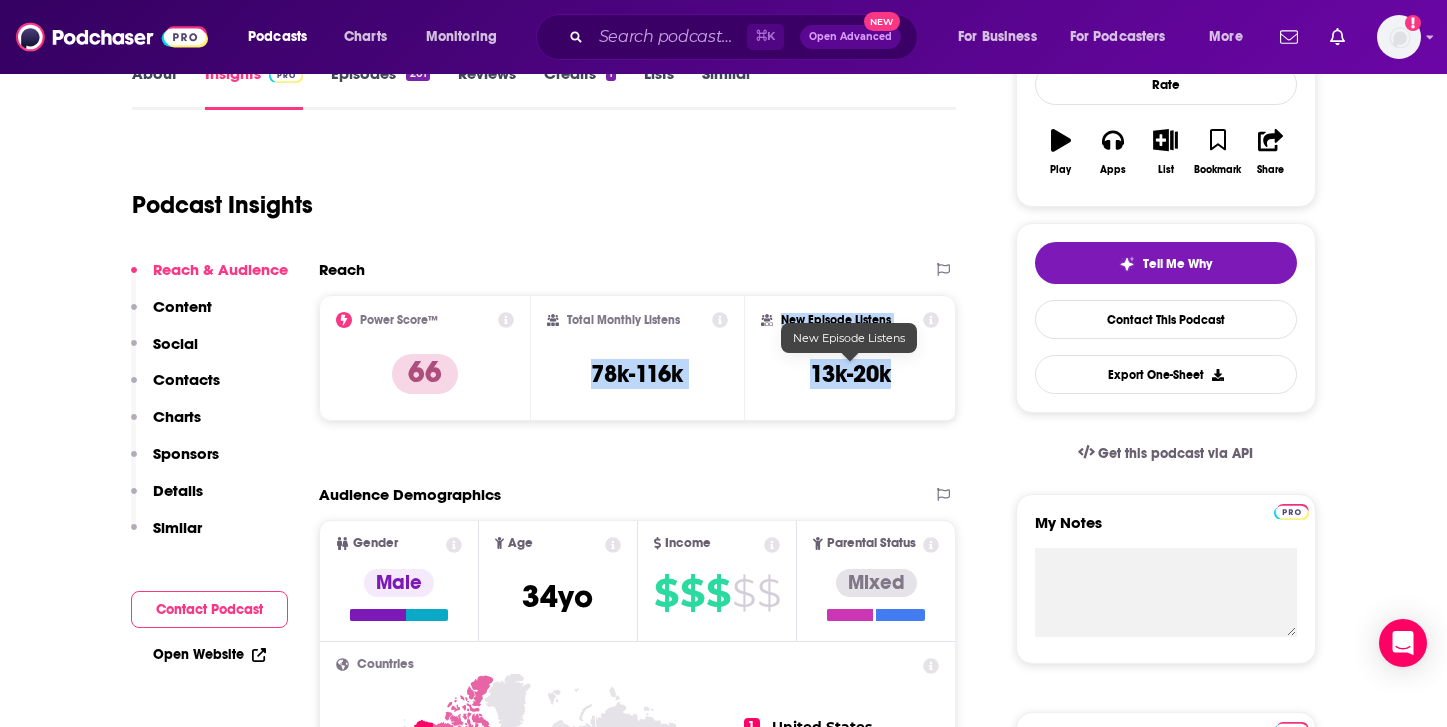 drag, startPoint x: 594, startPoint y: 376, endPoint x: 895, endPoint y: 385, distance: 301.13452 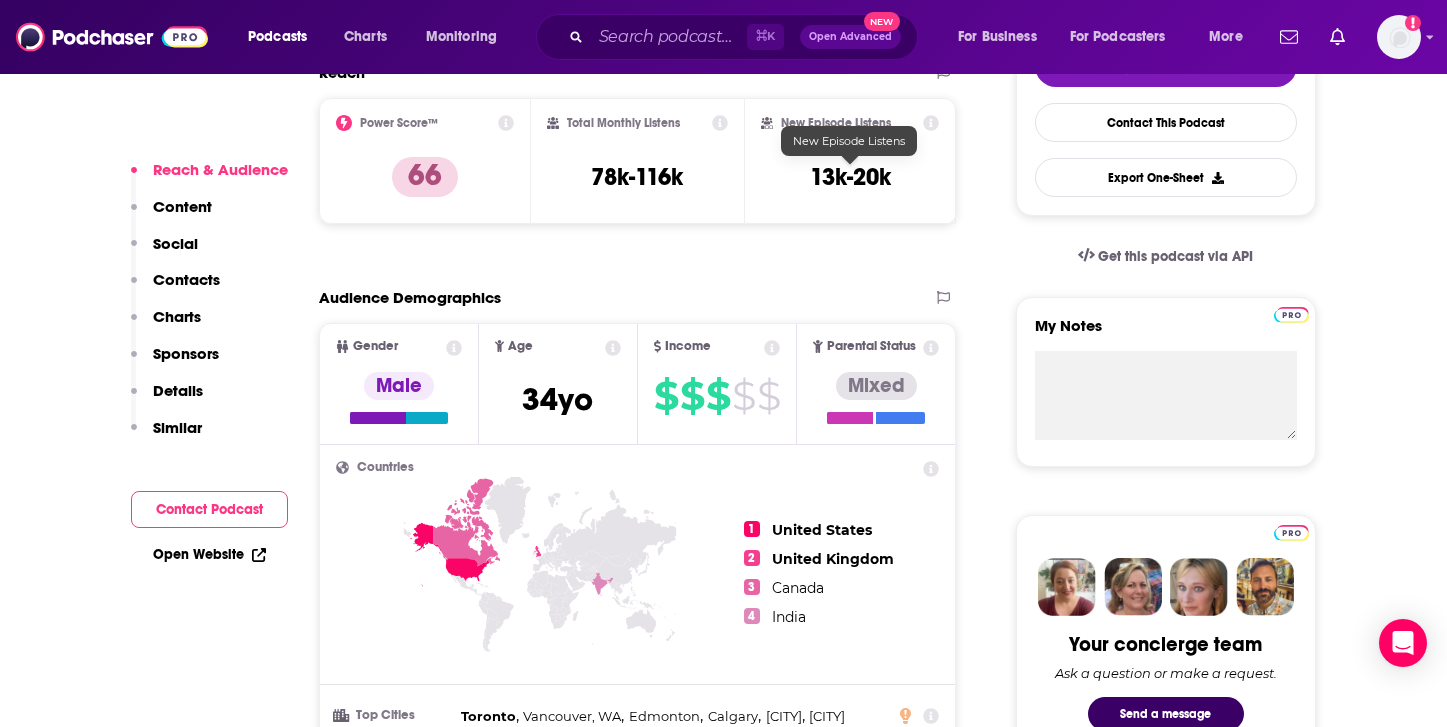 scroll, scrollTop: 515, scrollLeft: 0, axis: vertical 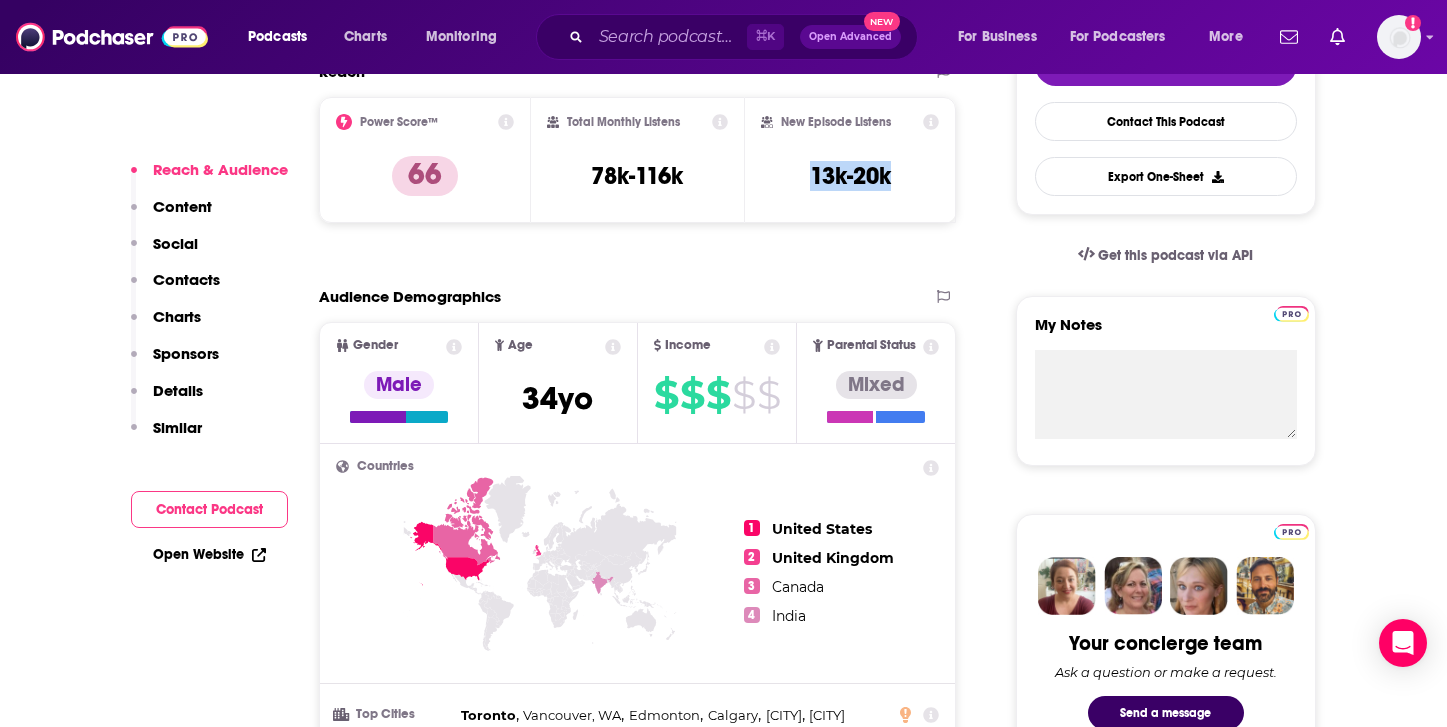 drag, startPoint x: 914, startPoint y: 188, endPoint x: 755, endPoint y: 185, distance: 159.0283 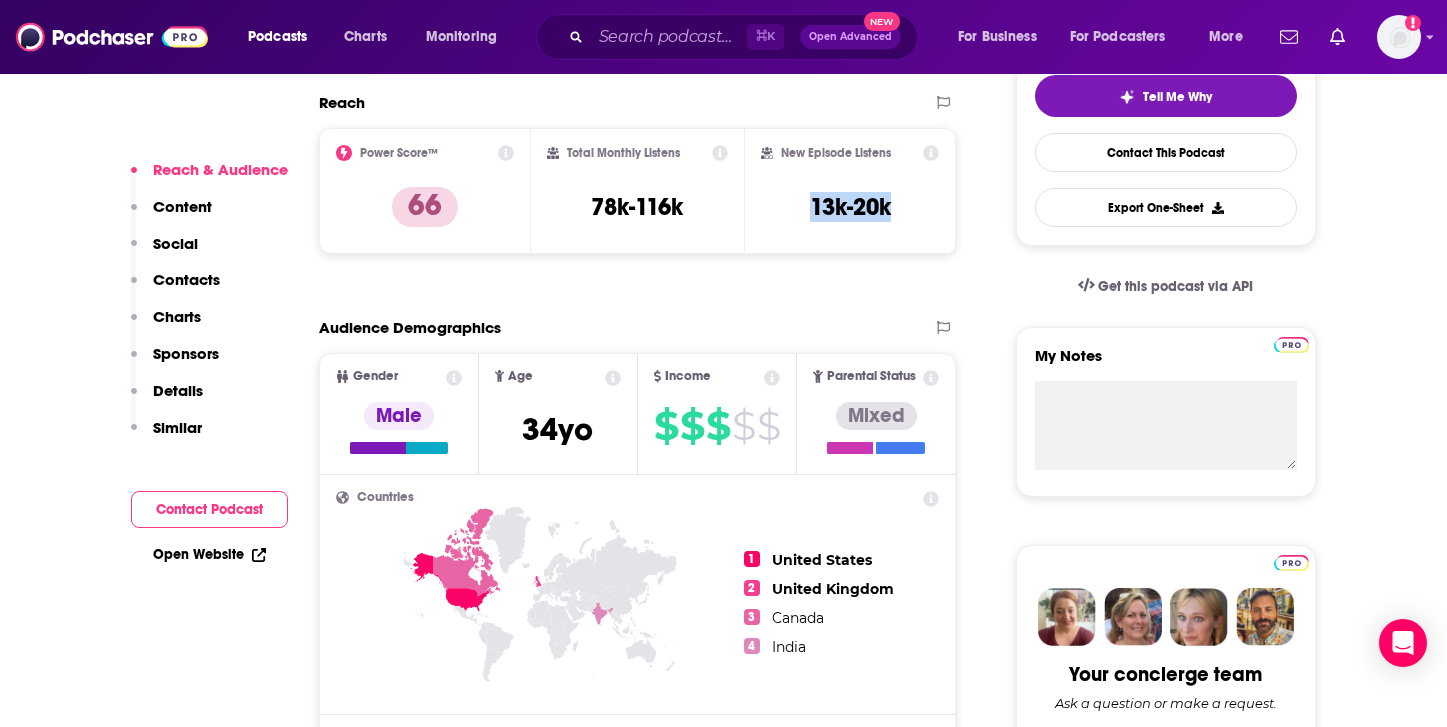 scroll, scrollTop: 477, scrollLeft: 0, axis: vertical 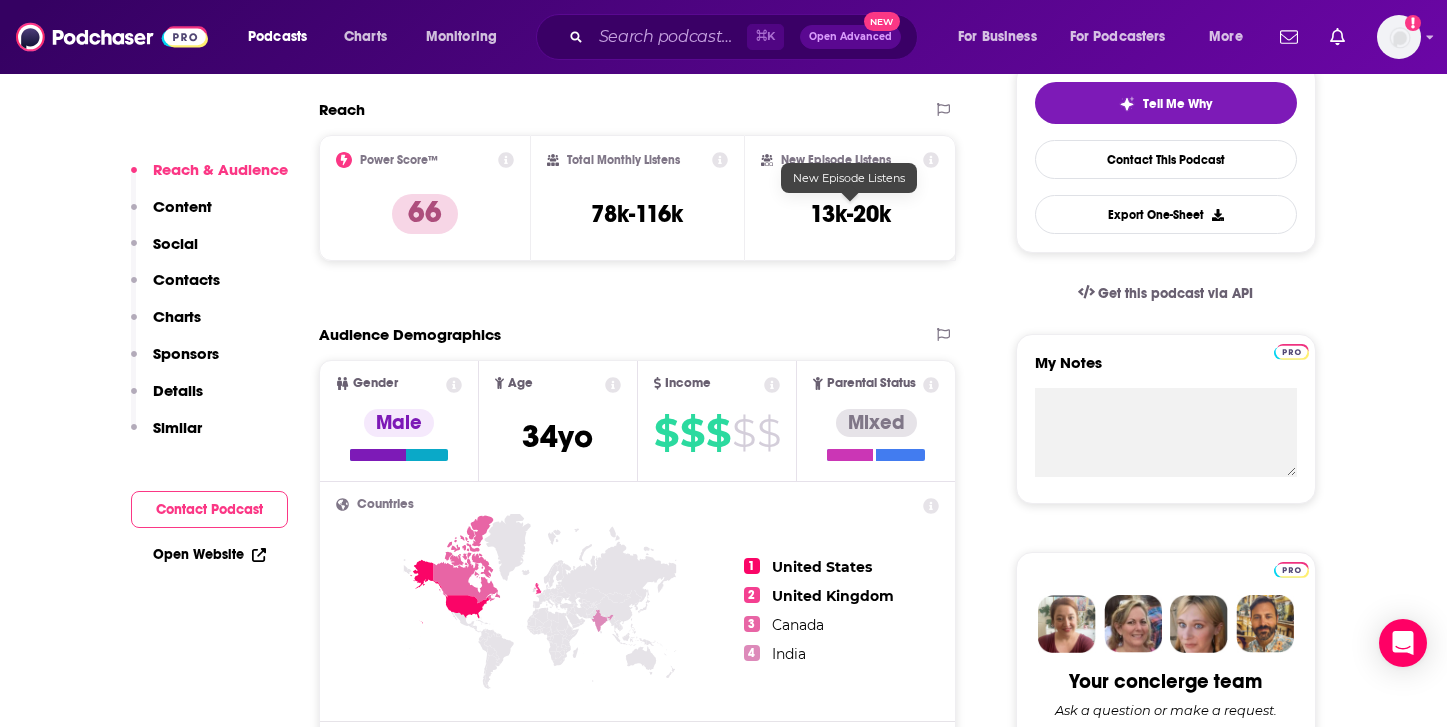 click on "13k-20k" at bounding box center [850, 214] 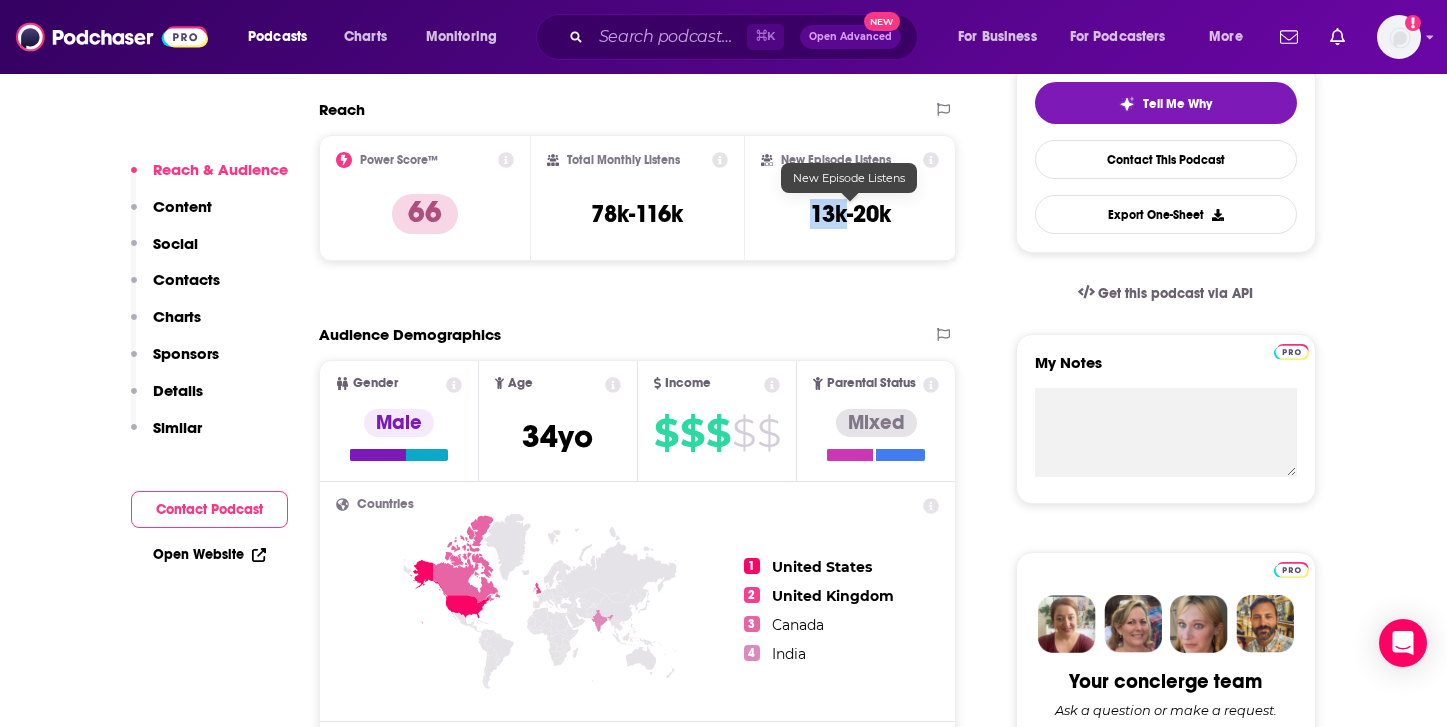 click on "13k-20k" at bounding box center (850, 214) 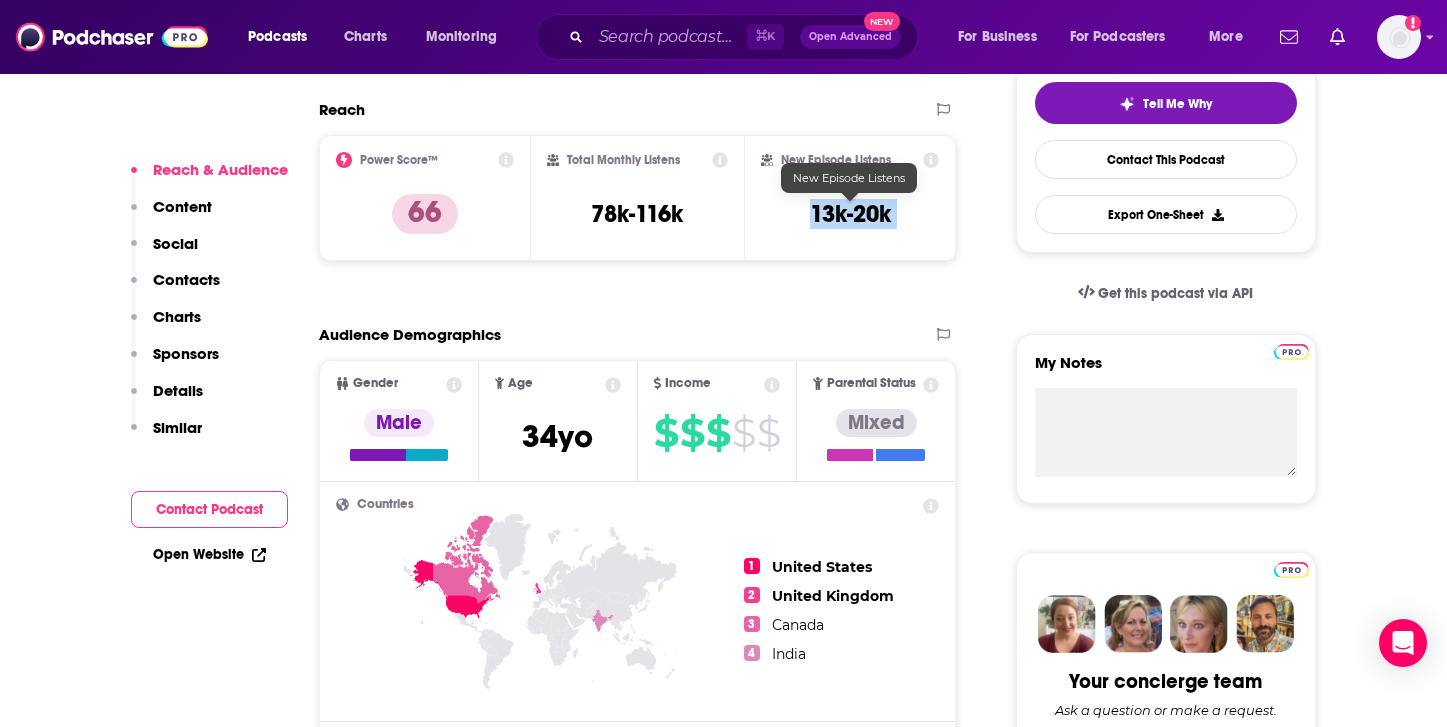 click on "13k-20k" at bounding box center (850, 214) 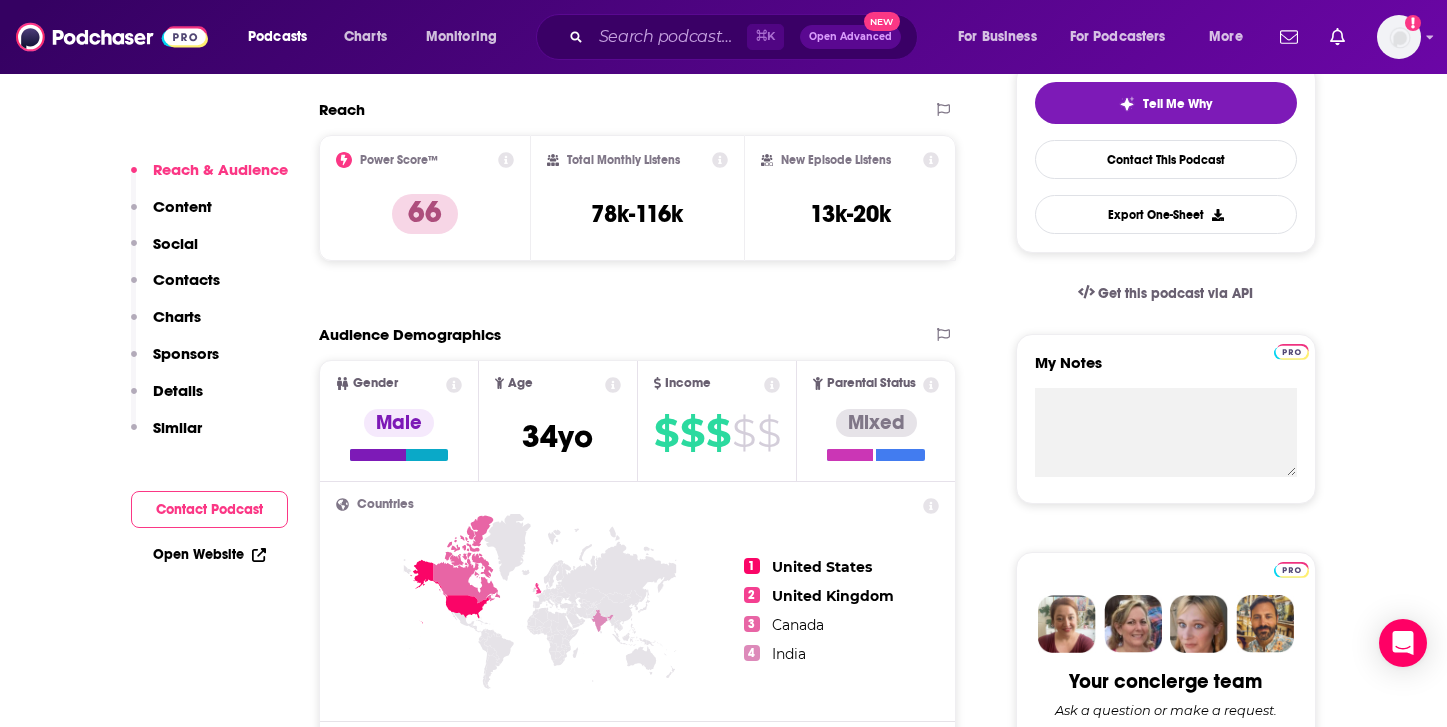 click on "Audience Demographics" at bounding box center (617, 334) 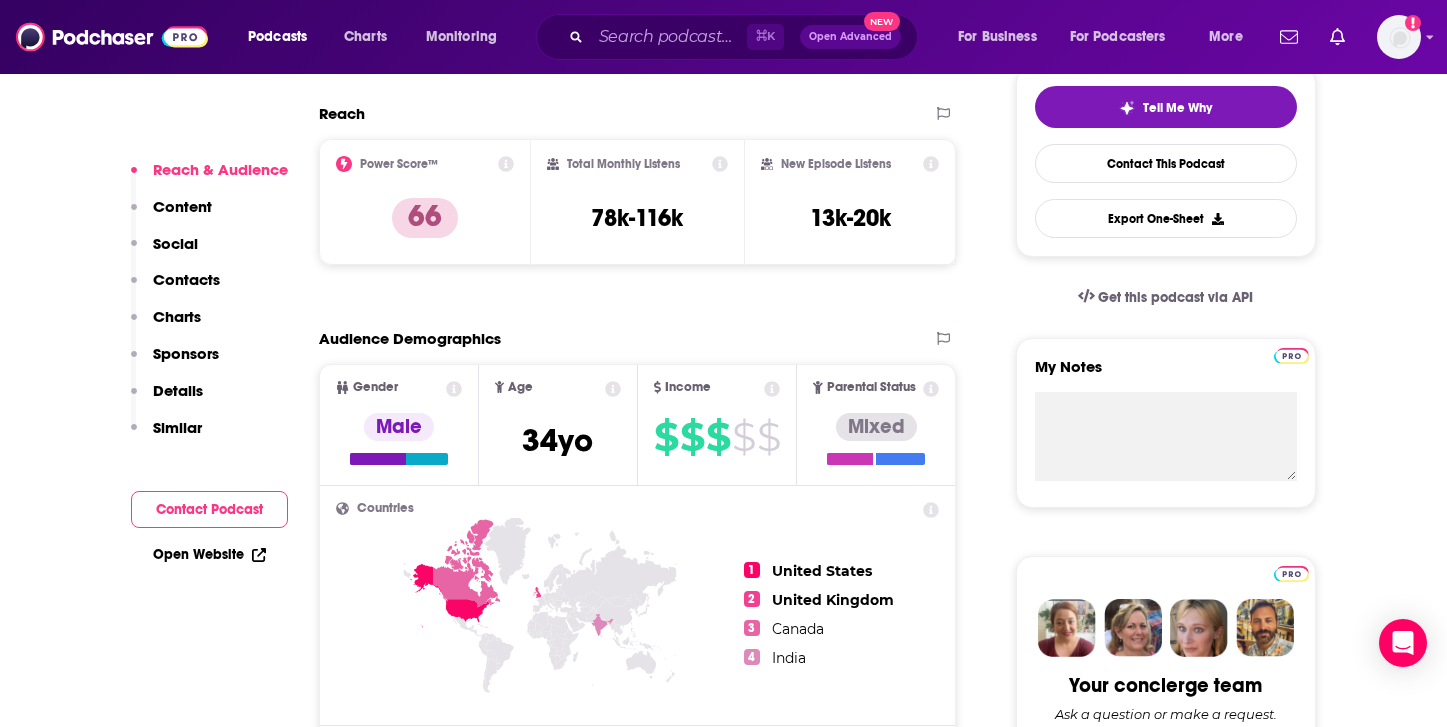 scroll, scrollTop: 791, scrollLeft: 0, axis: vertical 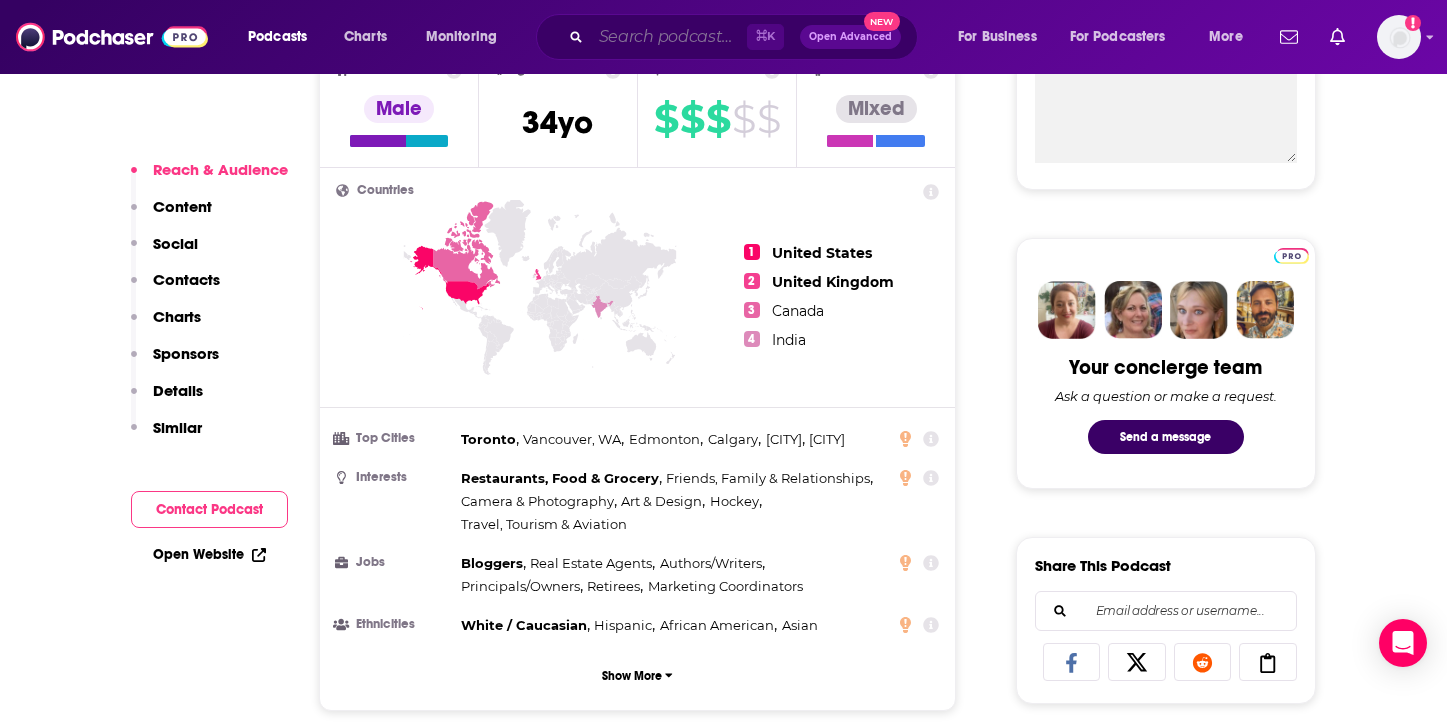 click at bounding box center [669, 37] 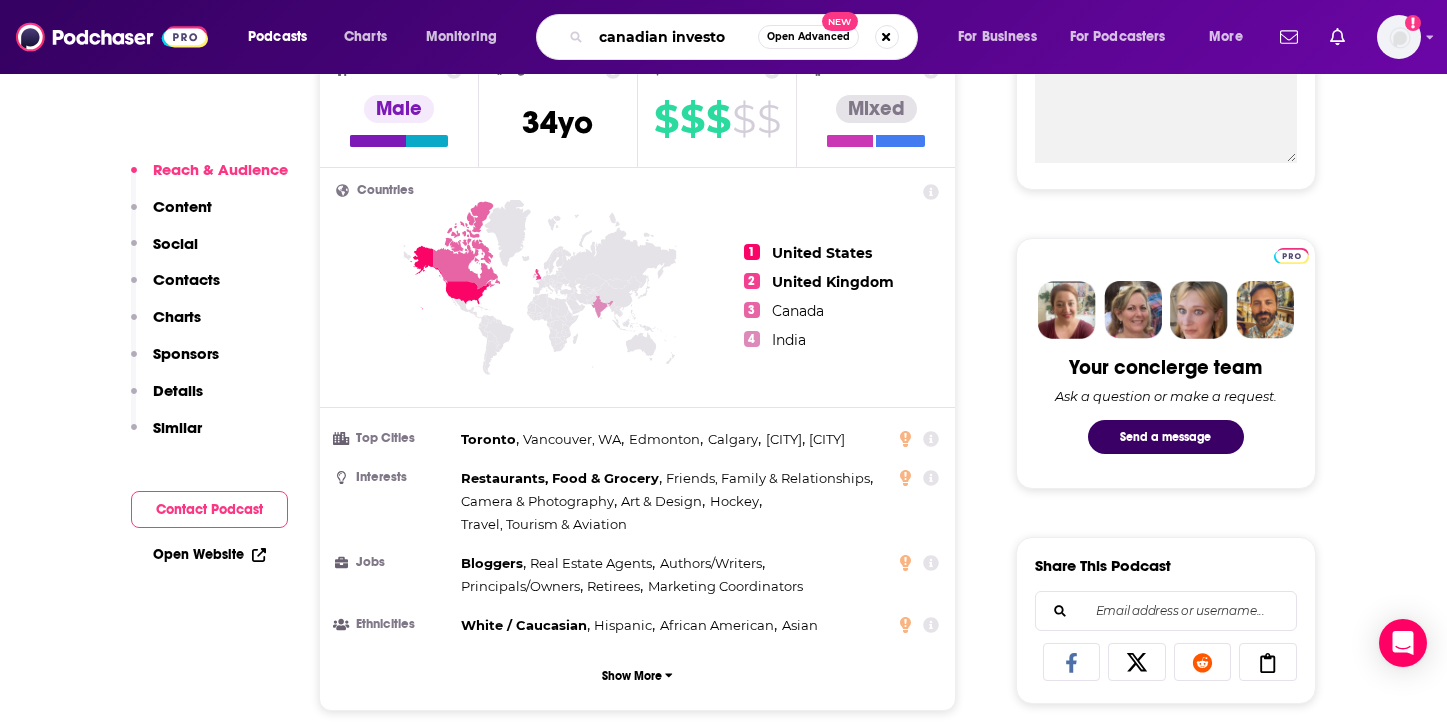 type on "canadian investor" 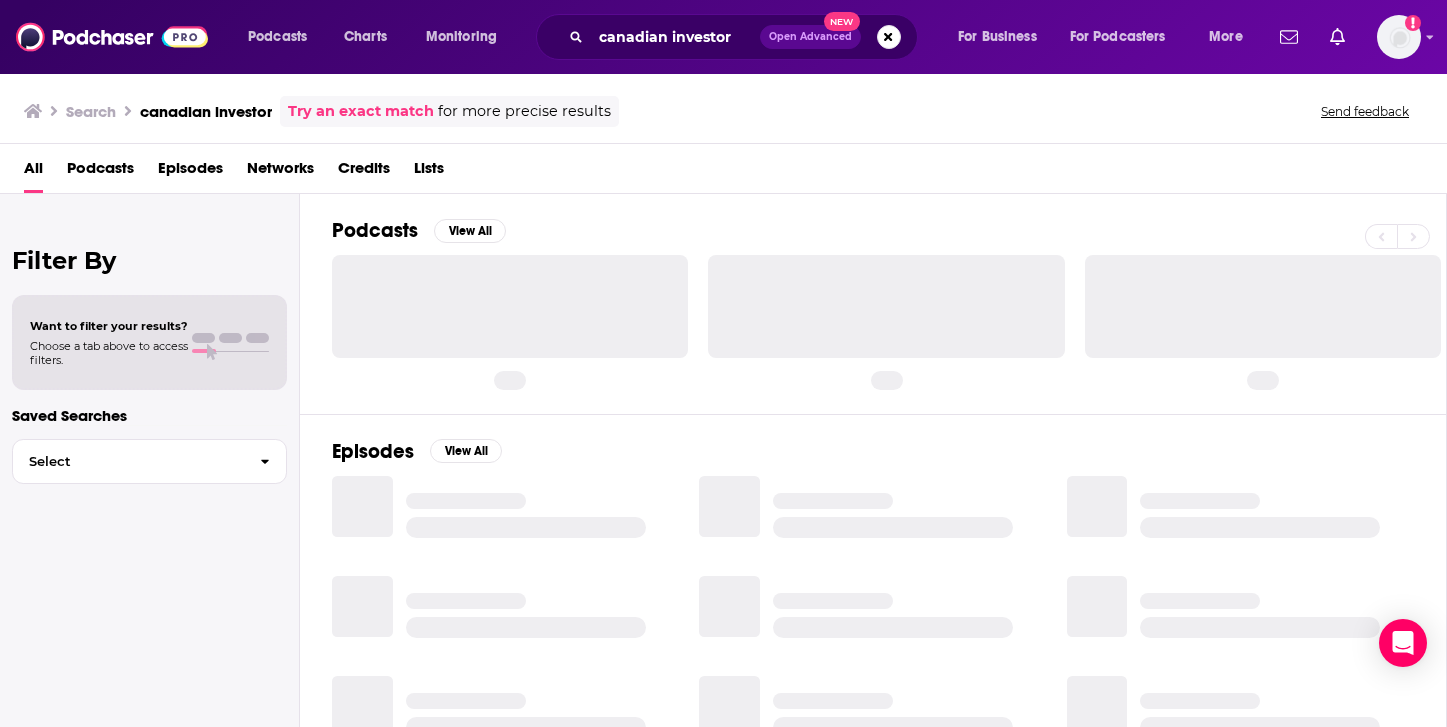 scroll, scrollTop: 0, scrollLeft: 0, axis: both 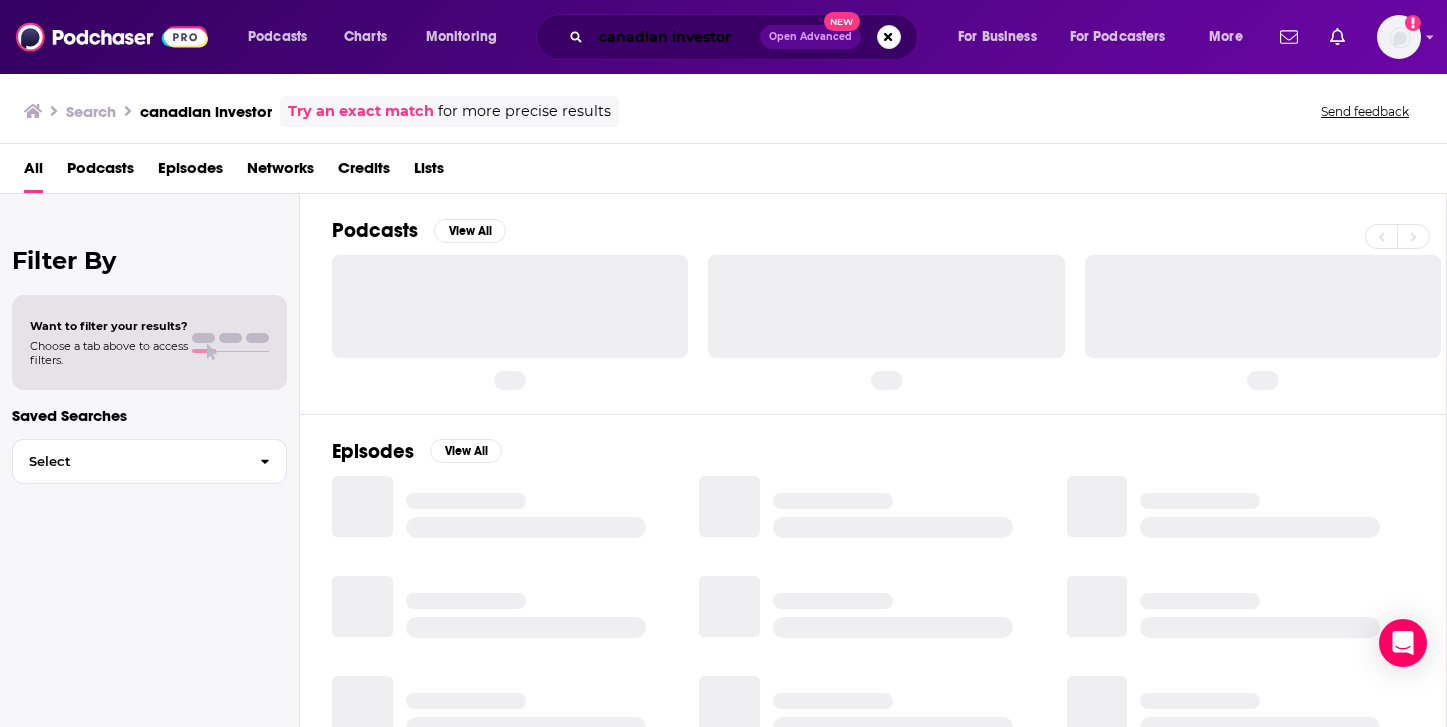 click on "canadian investor" at bounding box center (675, 37) 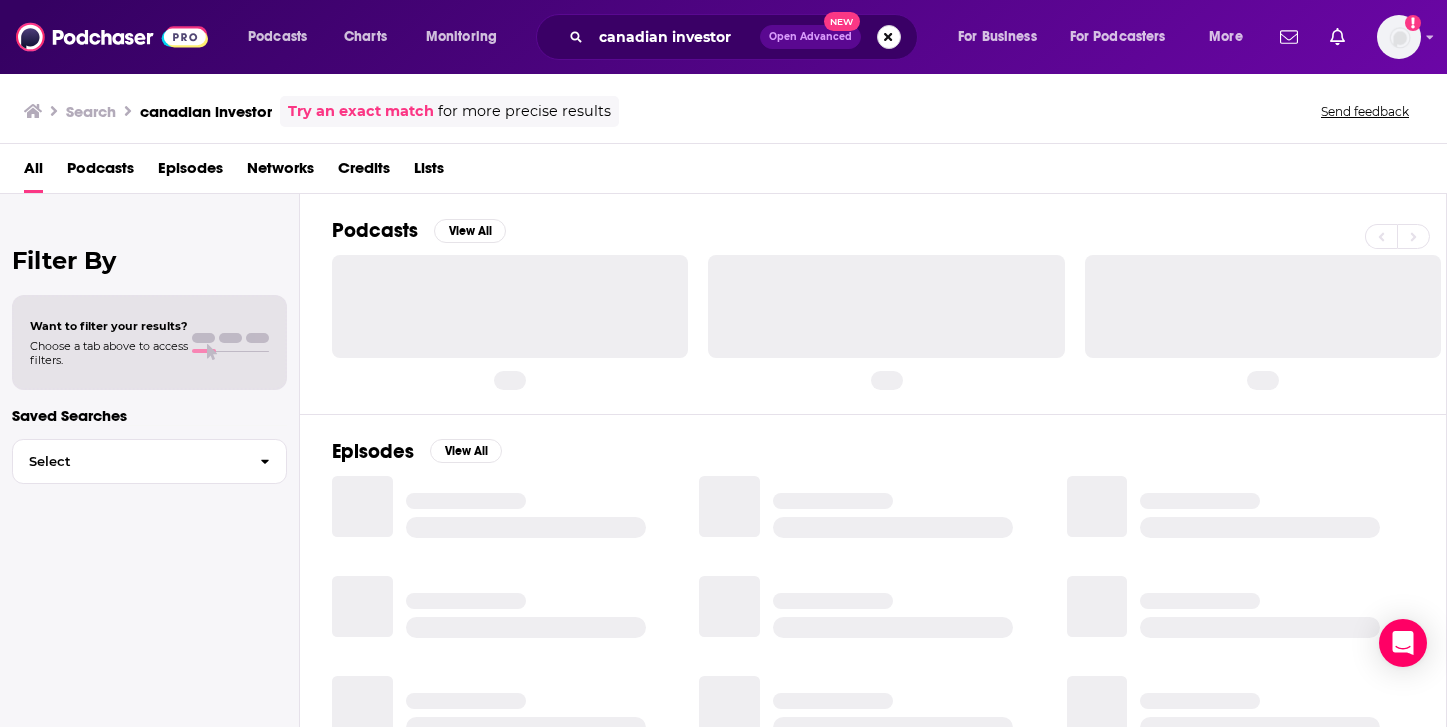 click at bounding box center (889, 37) 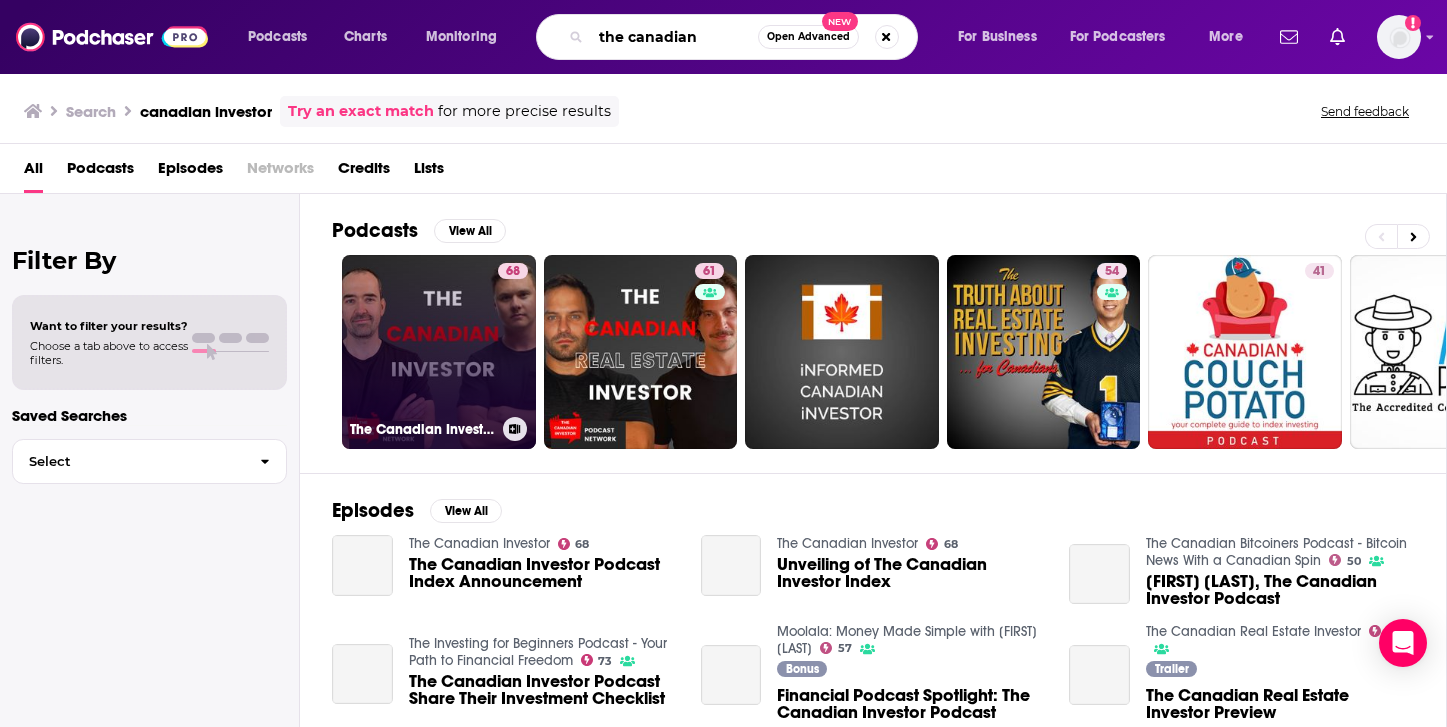 type on "the canadian" 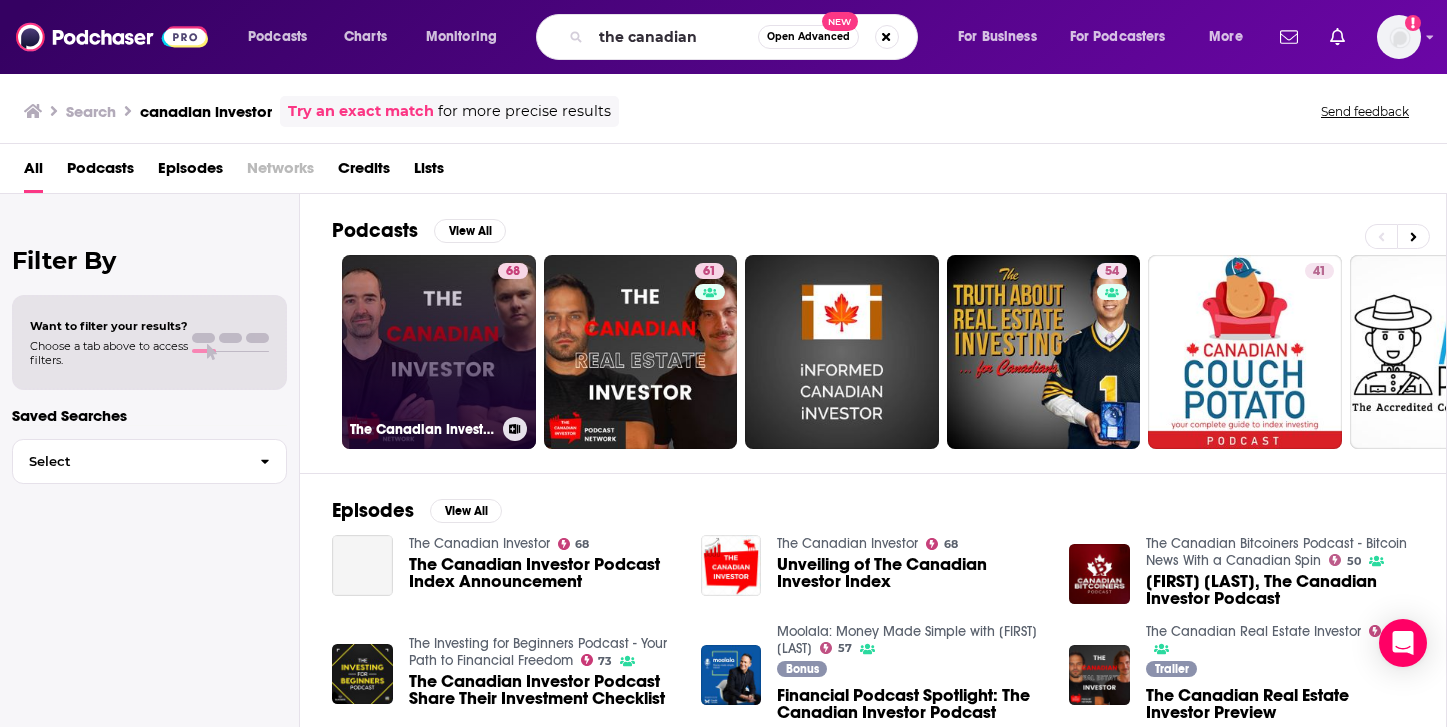 click on "68 The Canadian Investor" at bounding box center (439, 352) 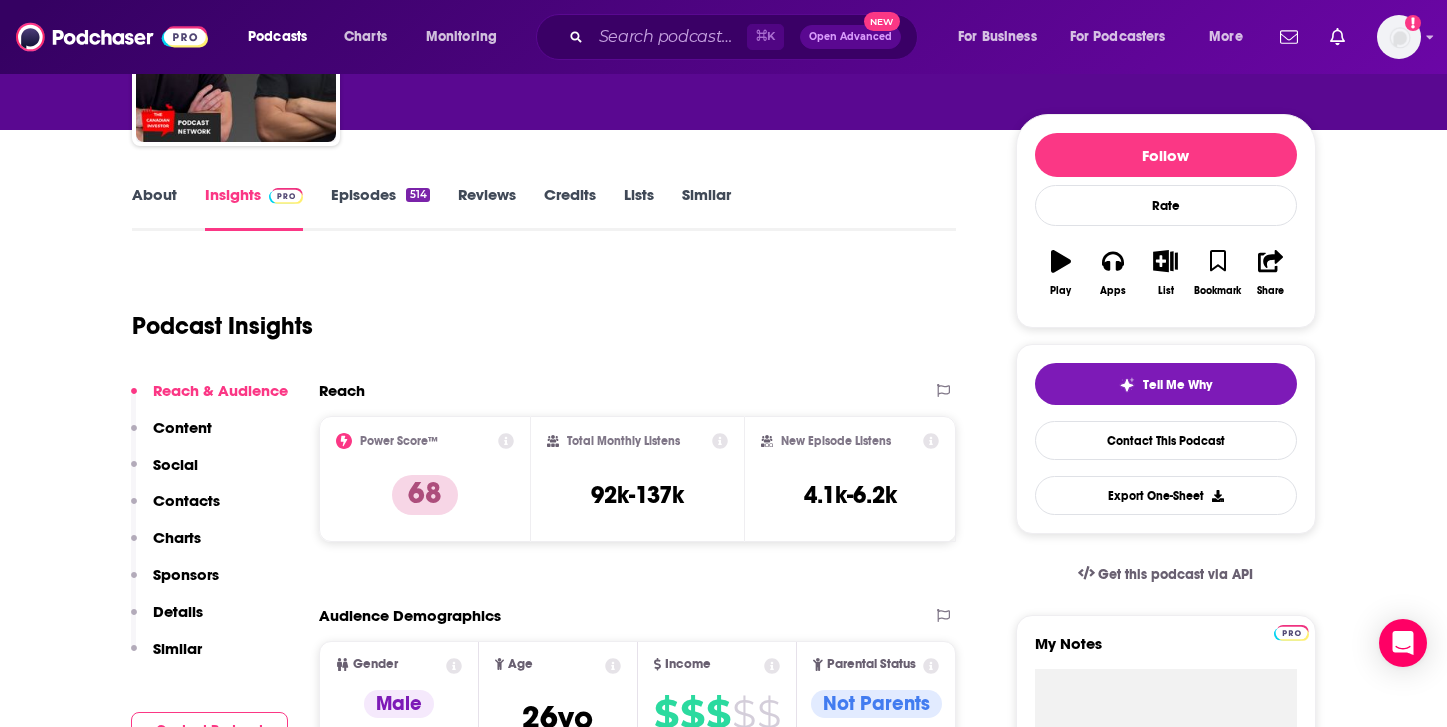 scroll, scrollTop: 198, scrollLeft: 0, axis: vertical 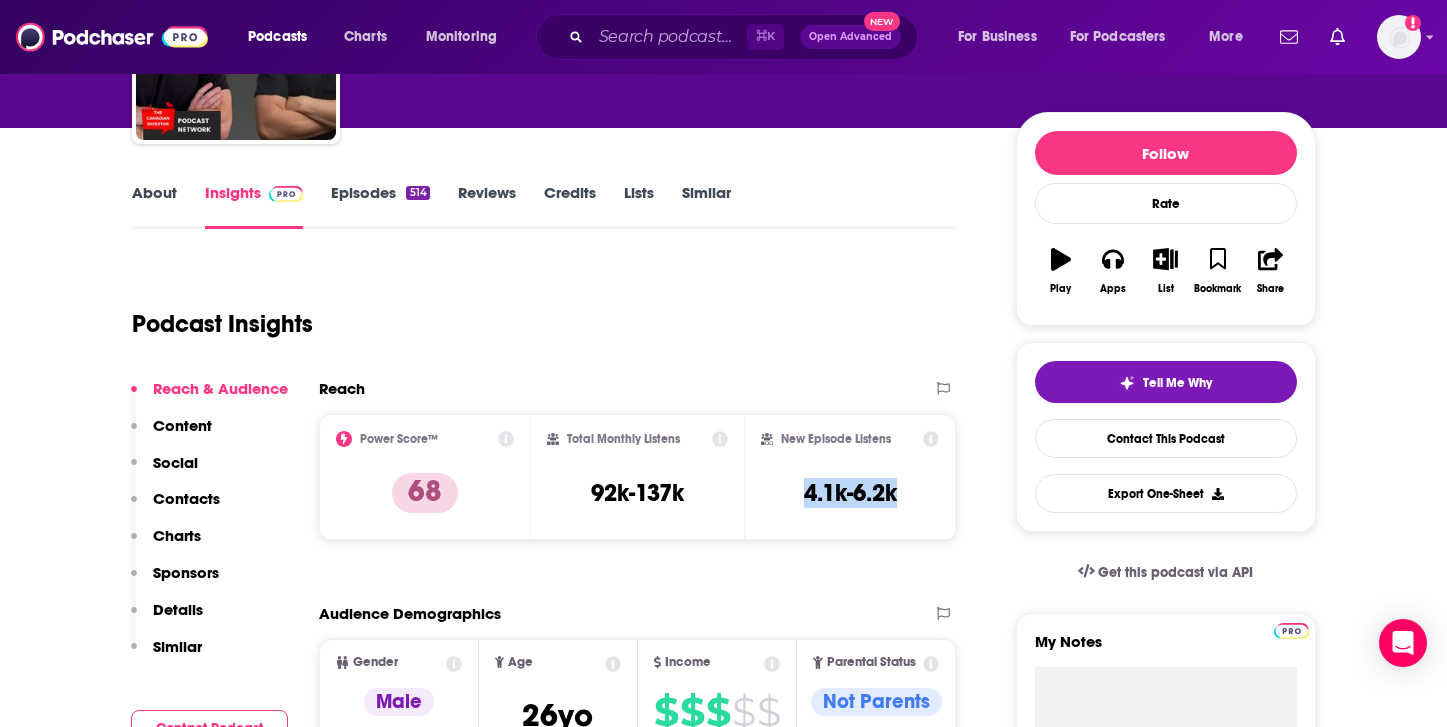 drag, startPoint x: 805, startPoint y: 492, endPoint x: 912, endPoint y: 492, distance: 107 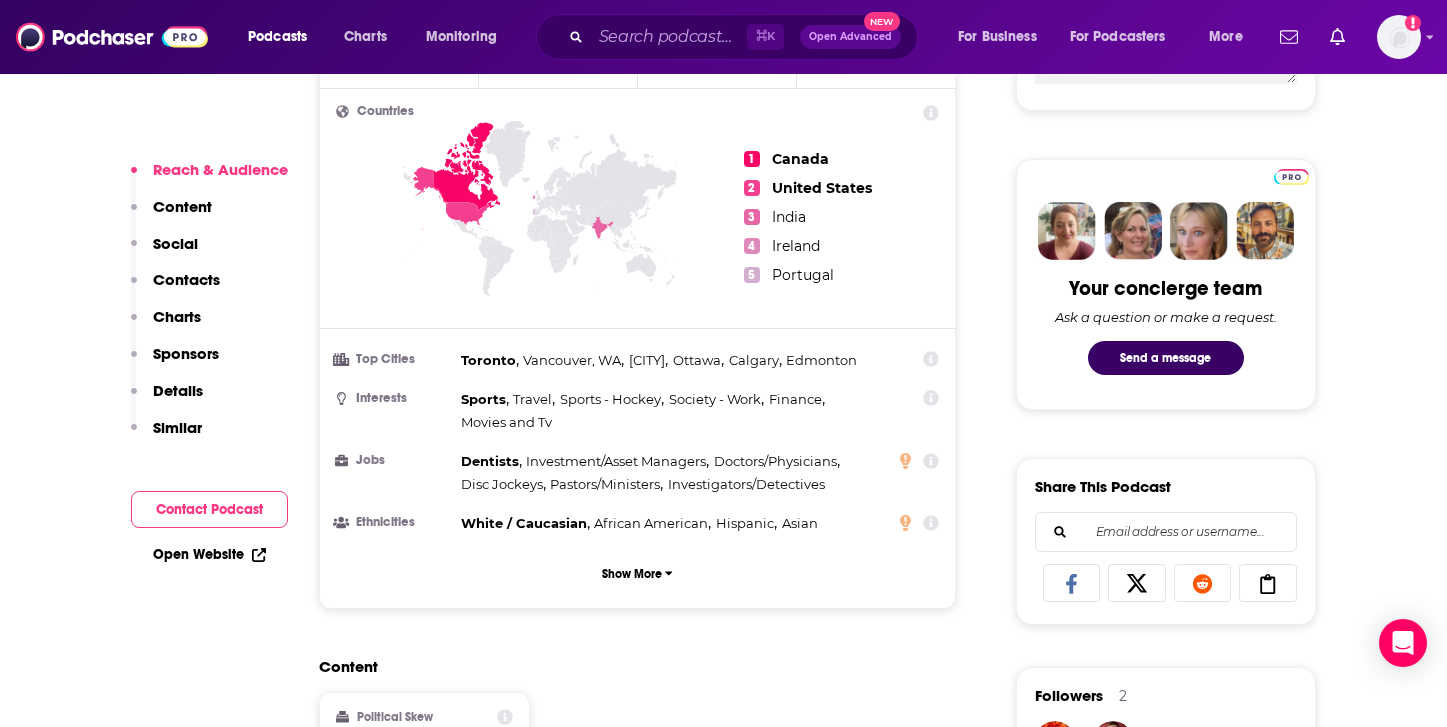 scroll, scrollTop: 871, scrollLeft: 0, axis: vertical 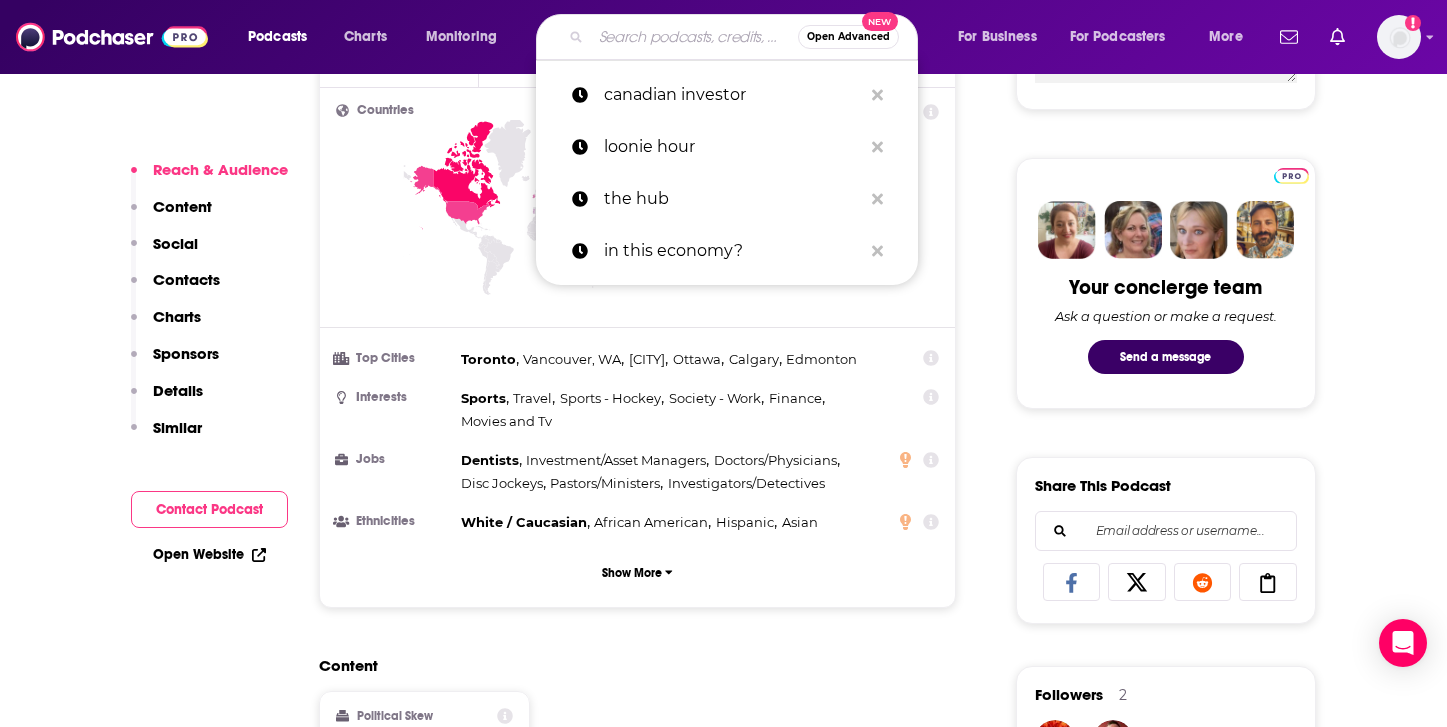 click at bounding box center [694, 37] 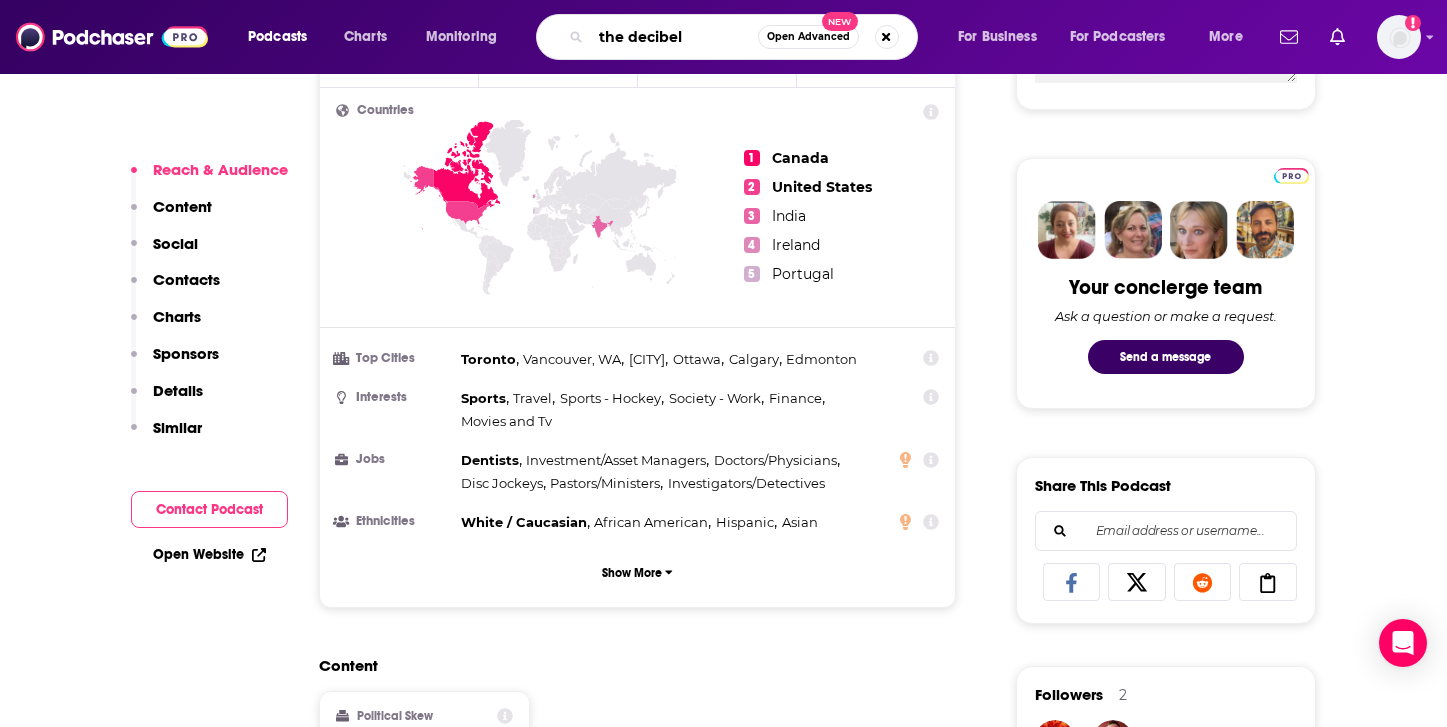type on "the decibel" 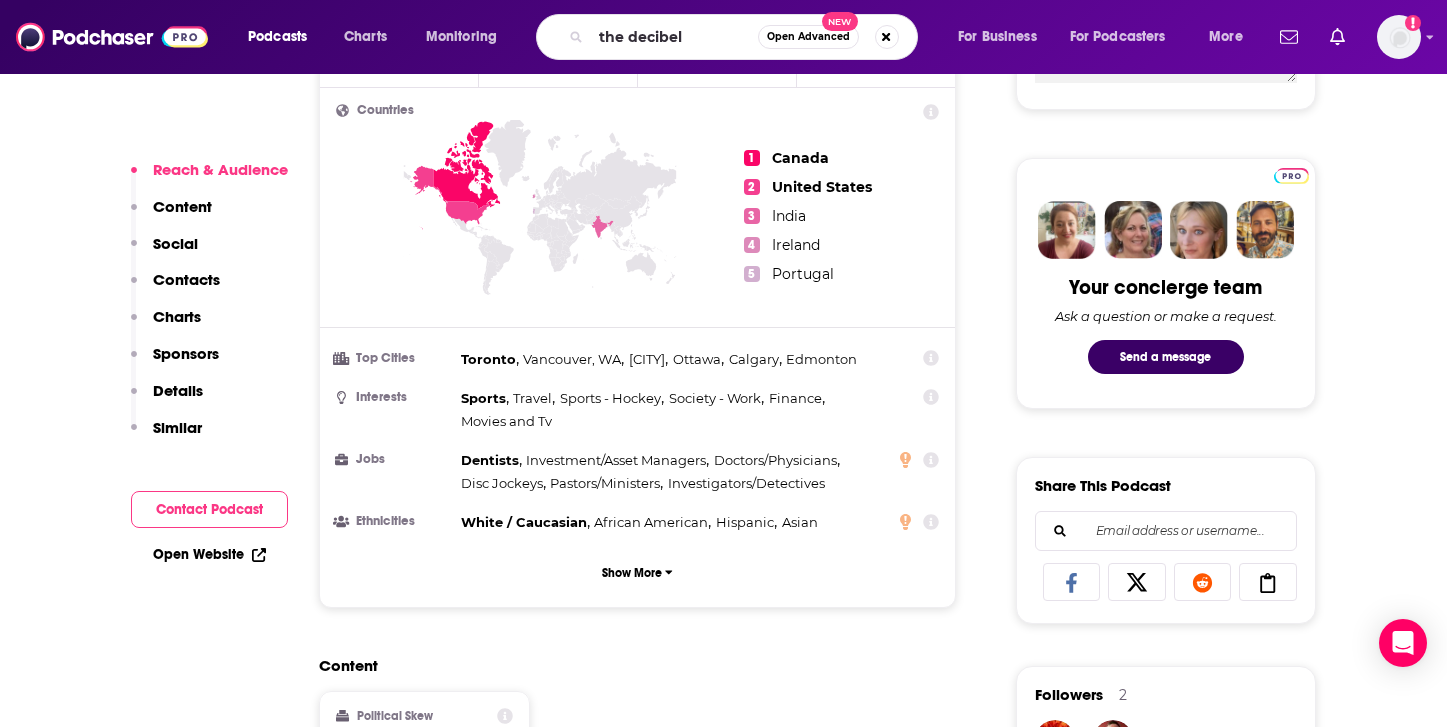 scroll, scrollTop: 0, scrollLeft: 0, axis: both 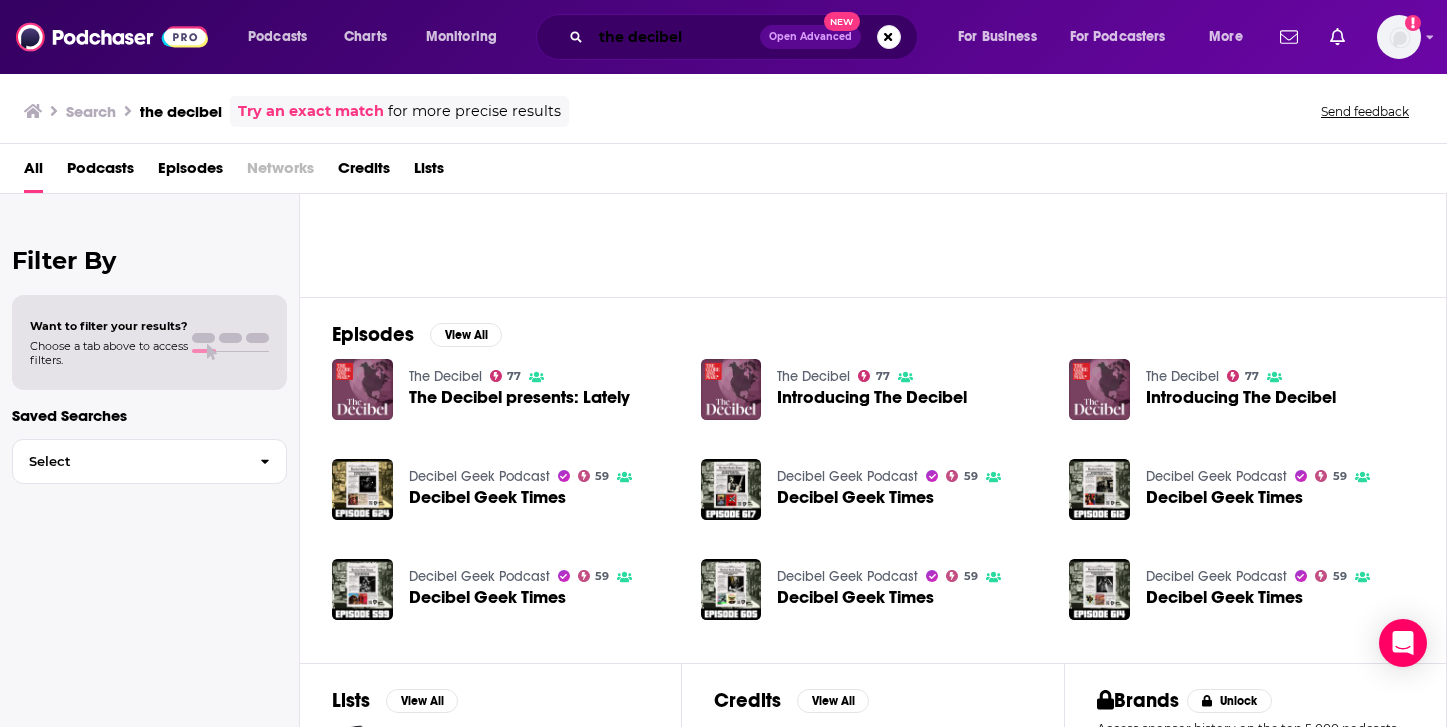 click on "the decibel" at bounding box center (675, 37) 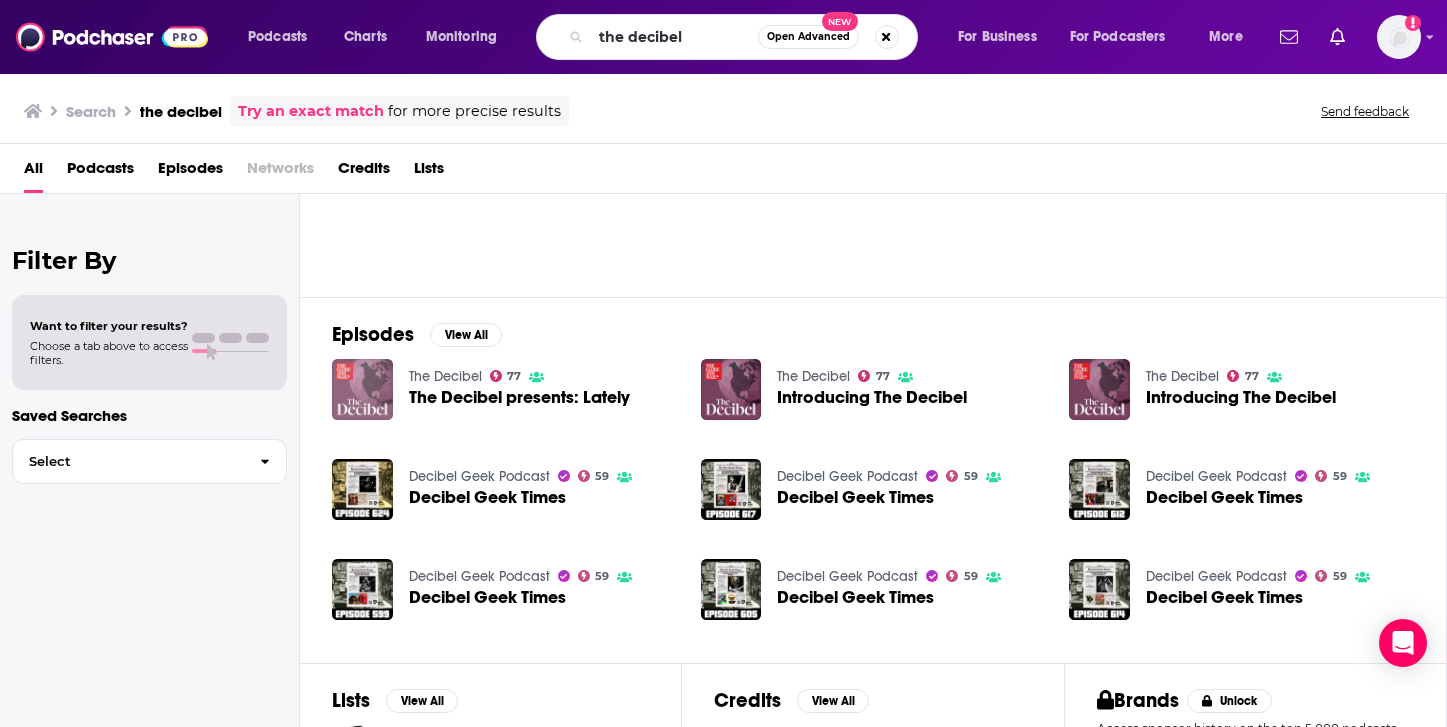click at bounding box center [362, 389] 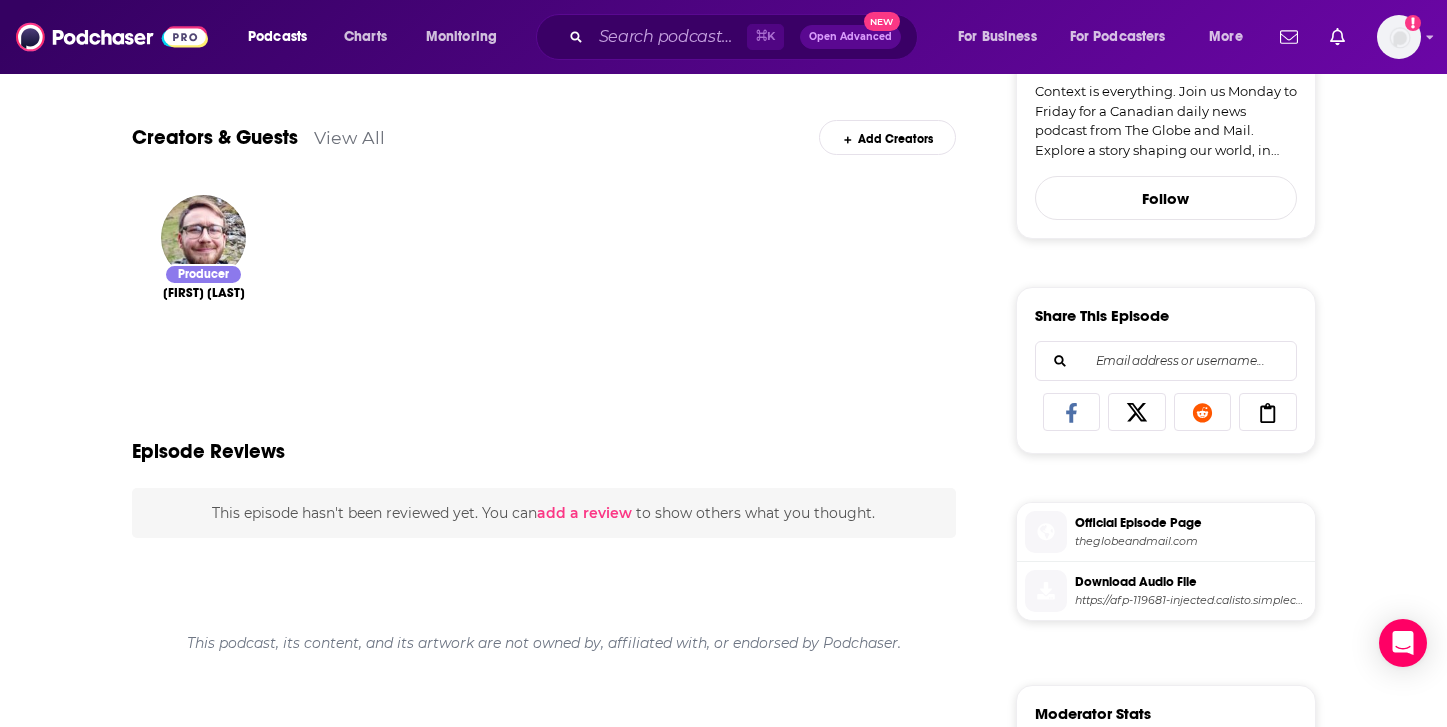 scroll, scrollTop: 230, scrollLeft: 0, axis: vertical 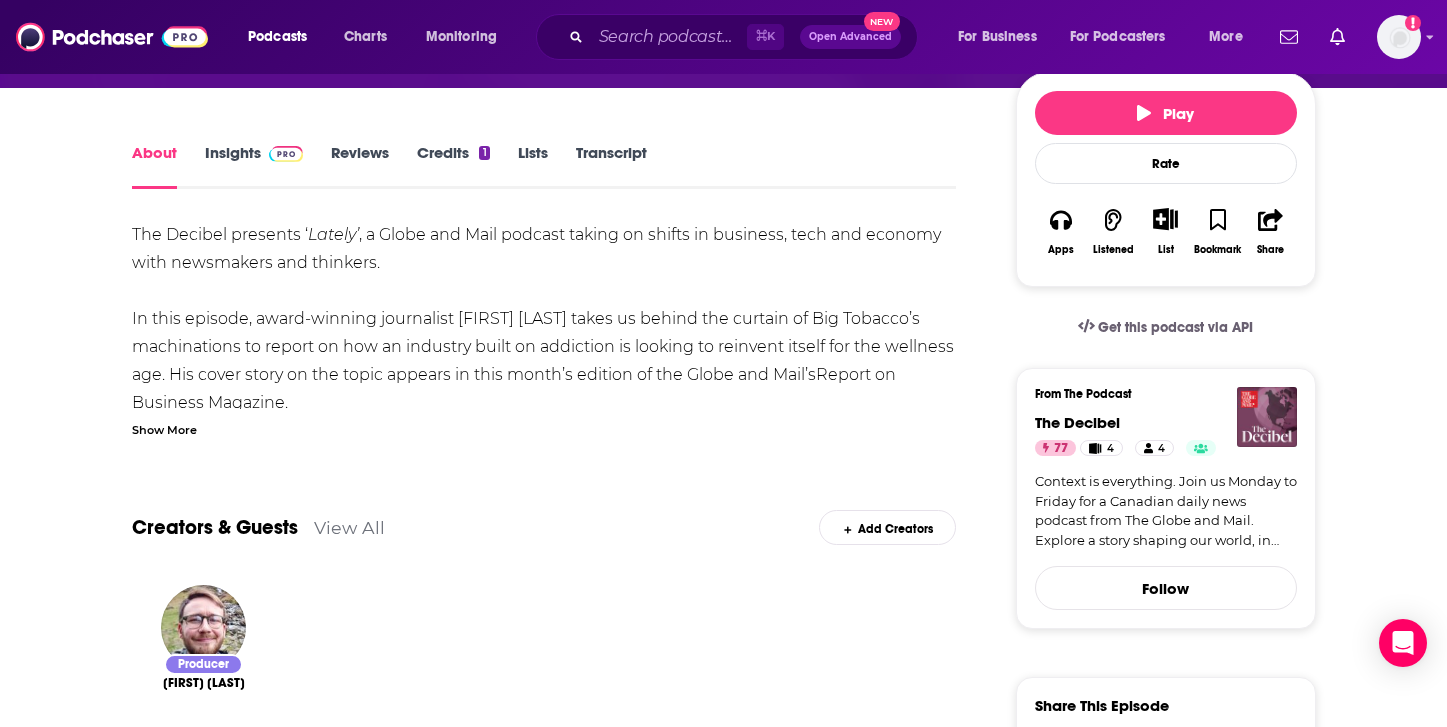 click on "Insights" at bounding box center [254, 166] 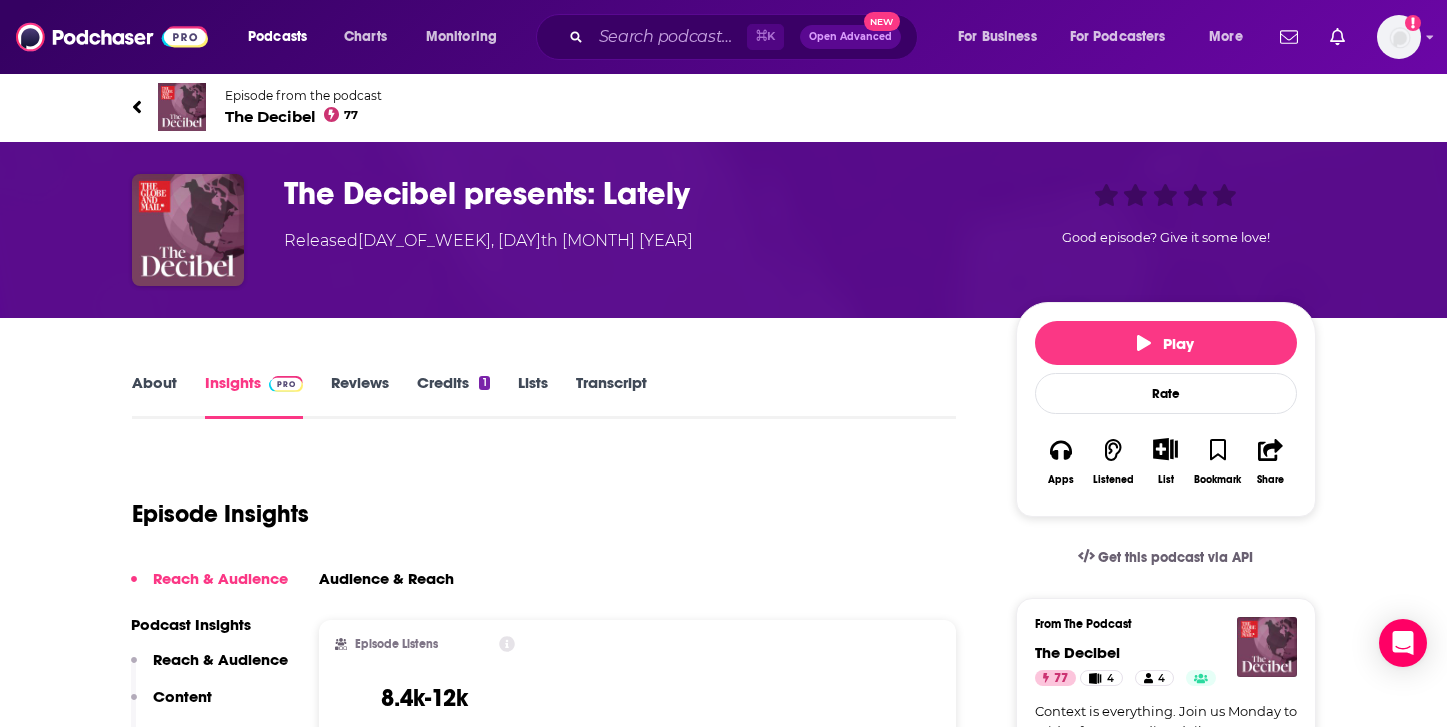 scroll, scrollTop: 241, scrollLeft: 0, axis: vertical 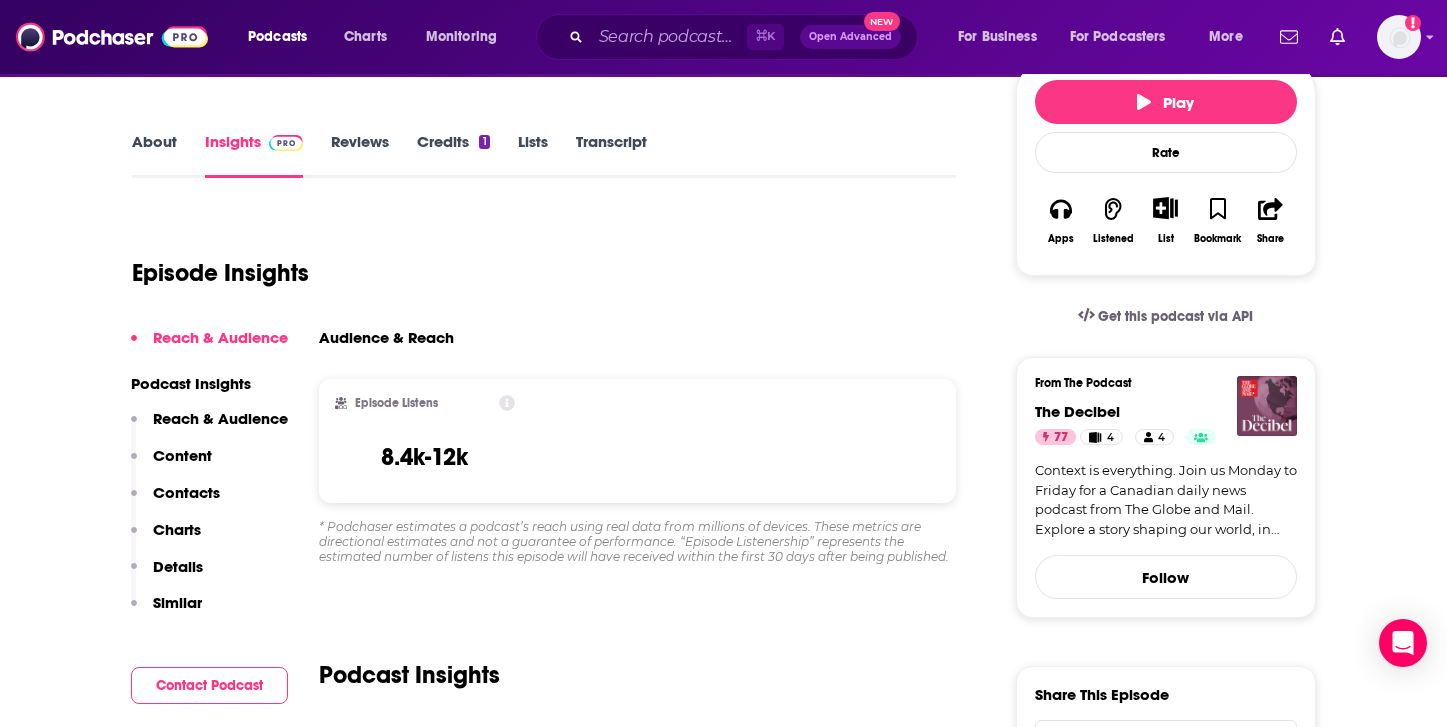 click on "About" at bounding box center (154, 155) 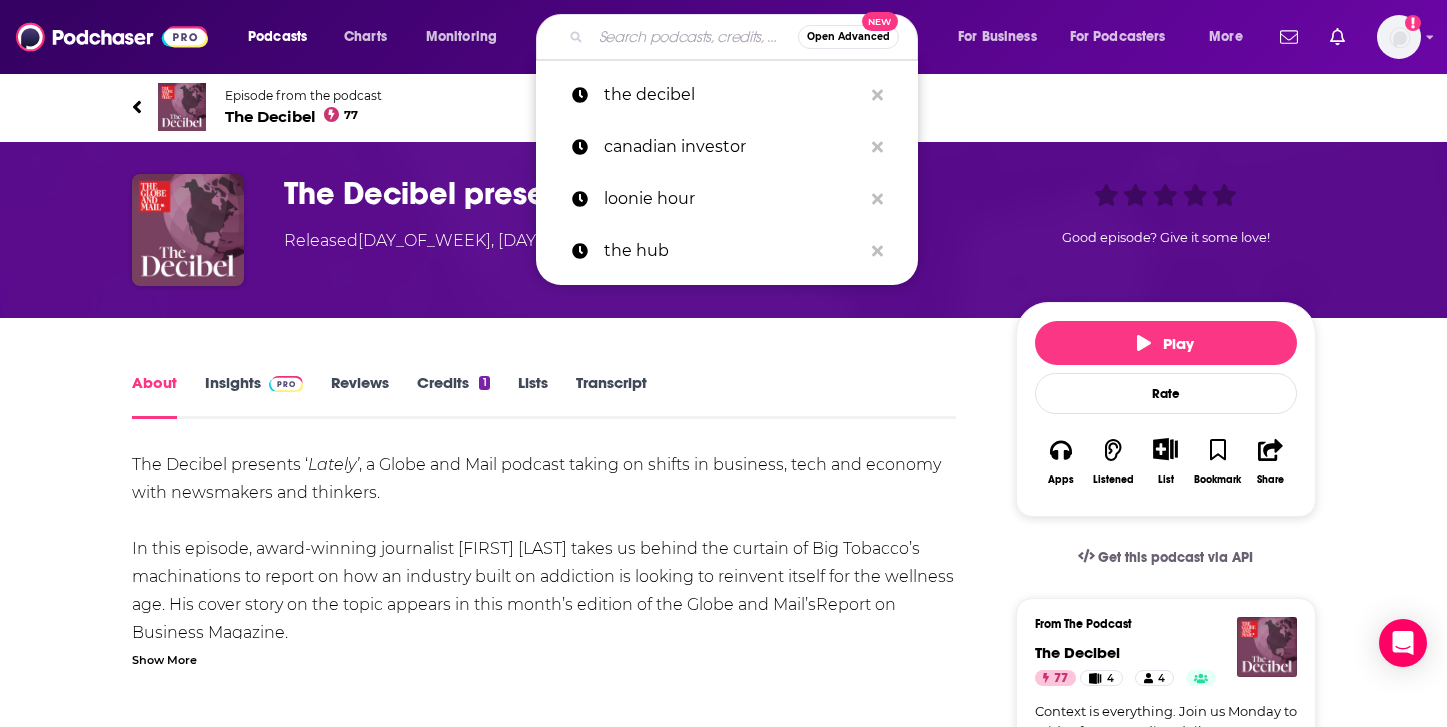 click at bounding box center (694, 37) 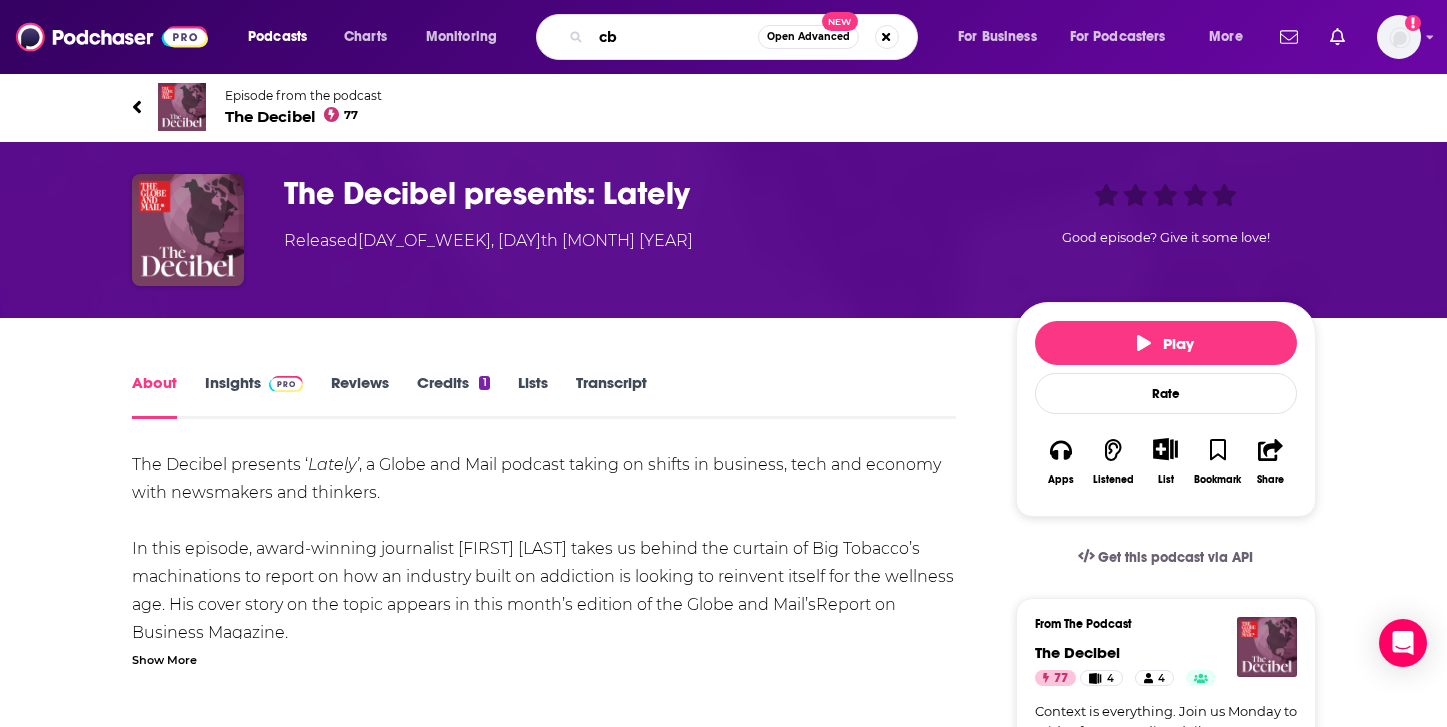 type on "c" 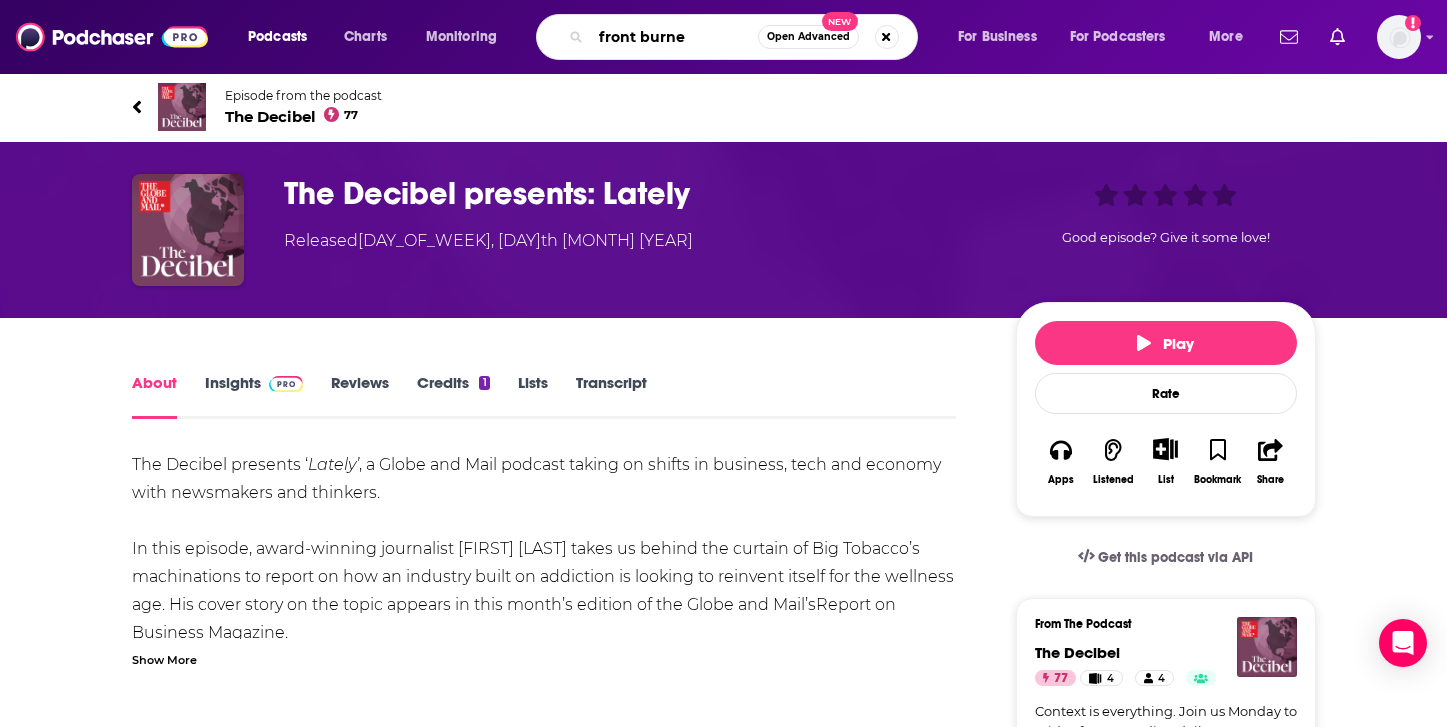 type on "front burner" 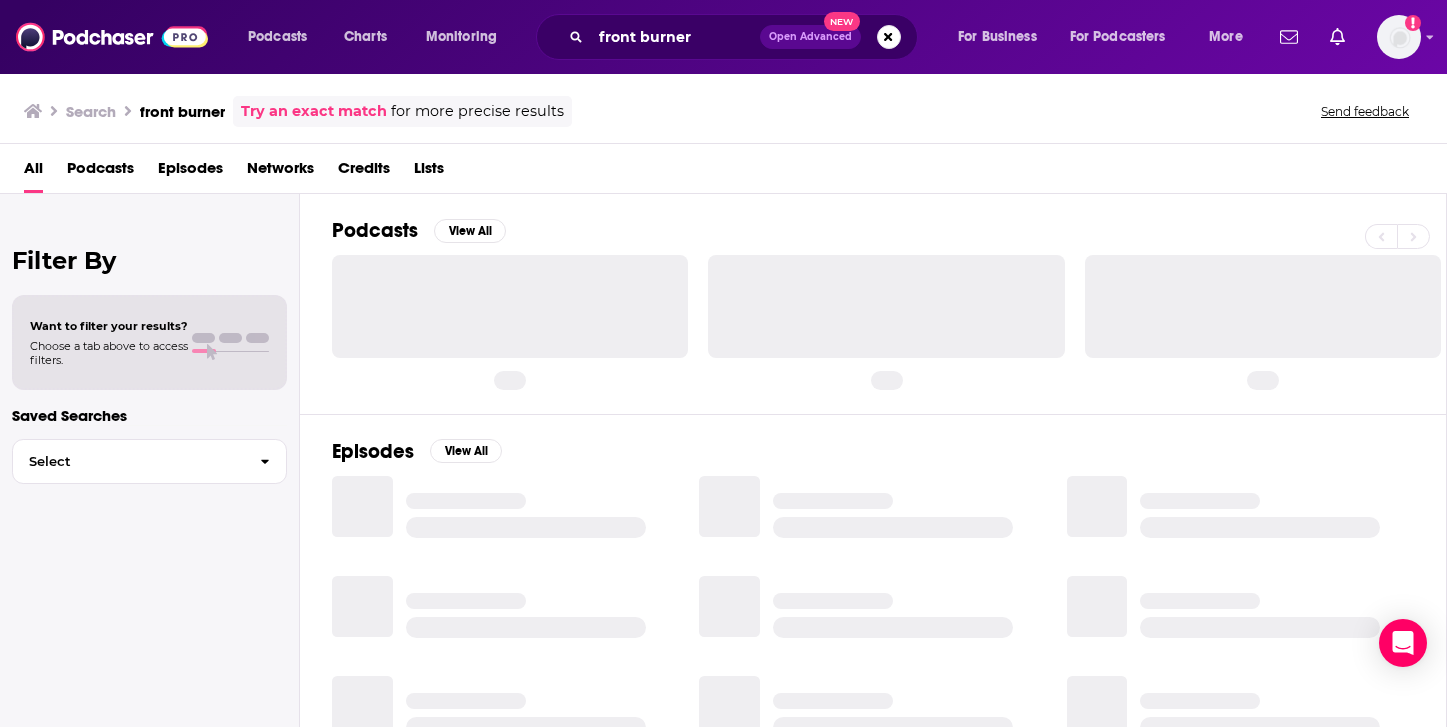 click on "Podcasts" at bounding box center [375, 230] 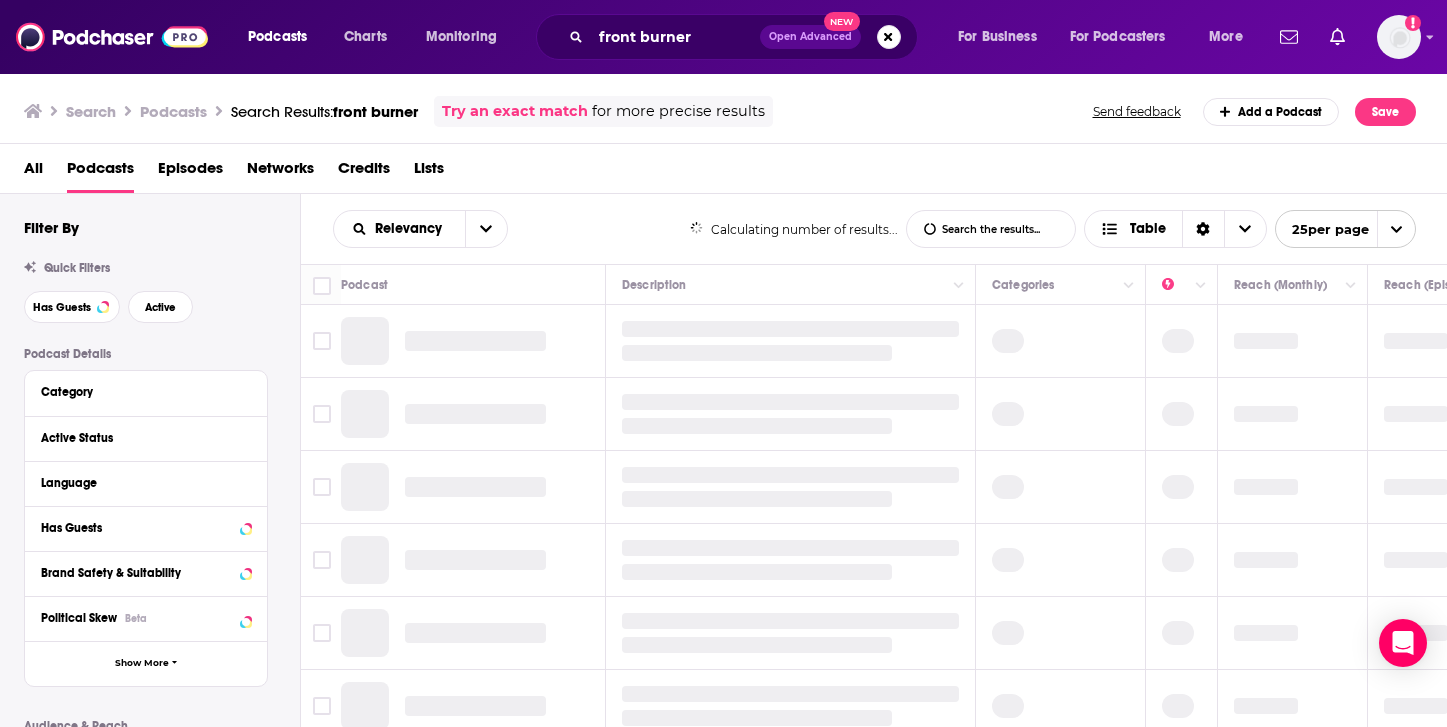 scroll, scrollTop: 1, scrollLeft: 0, axis: vertical 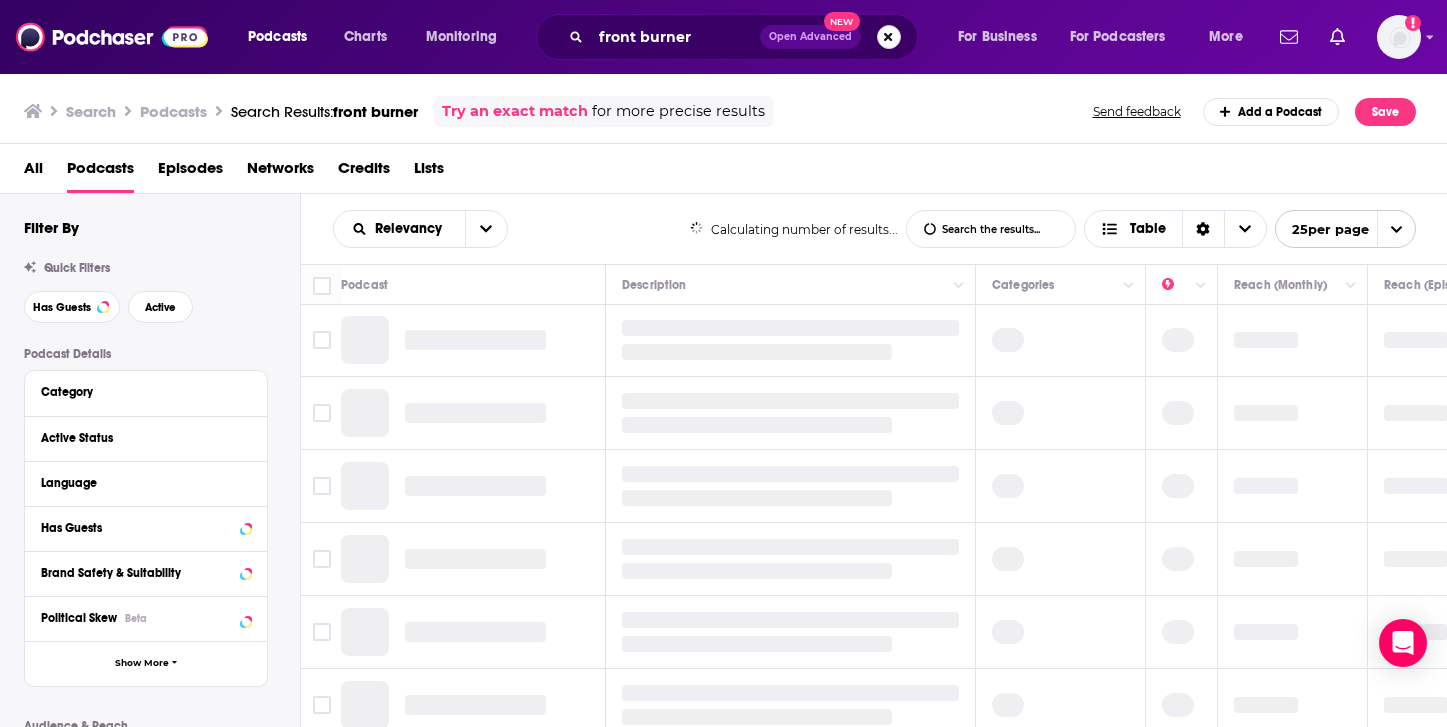 click at bounding box center [889, 37] 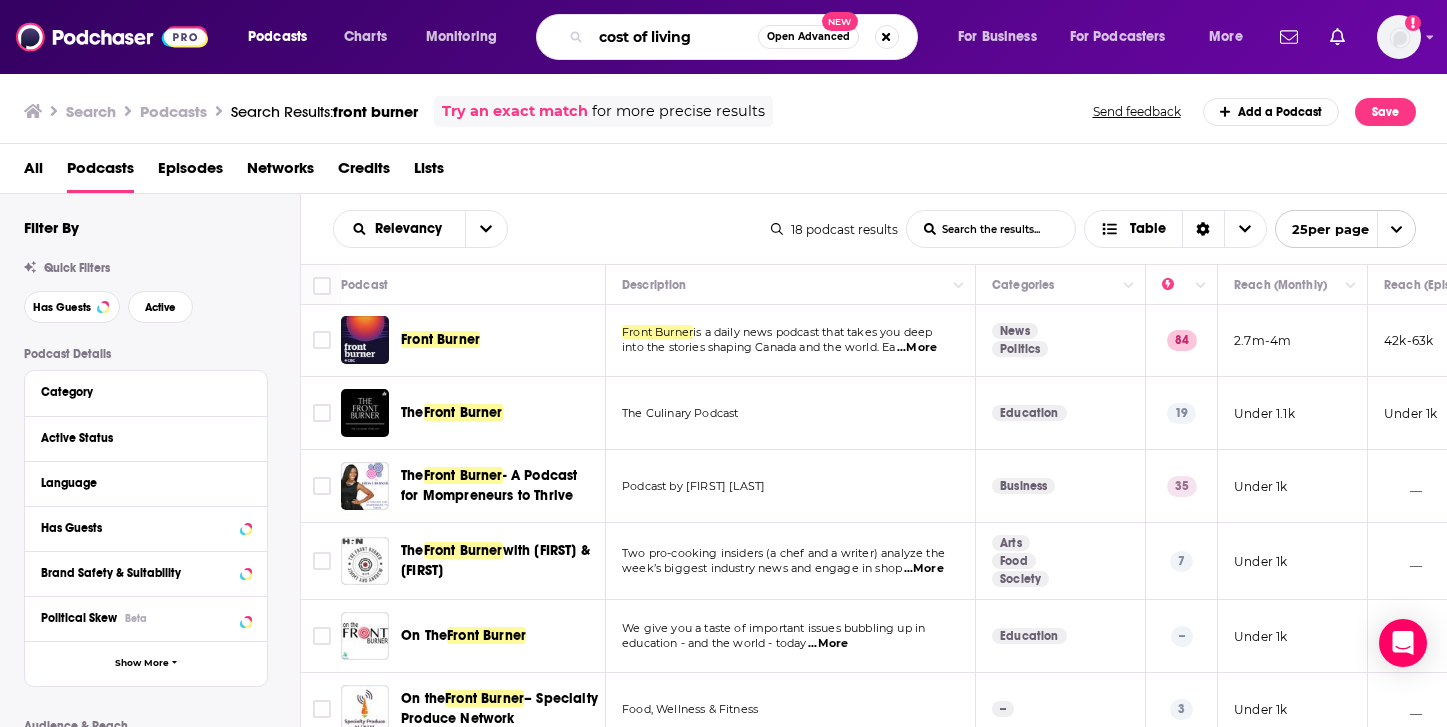 type on "cost of living" 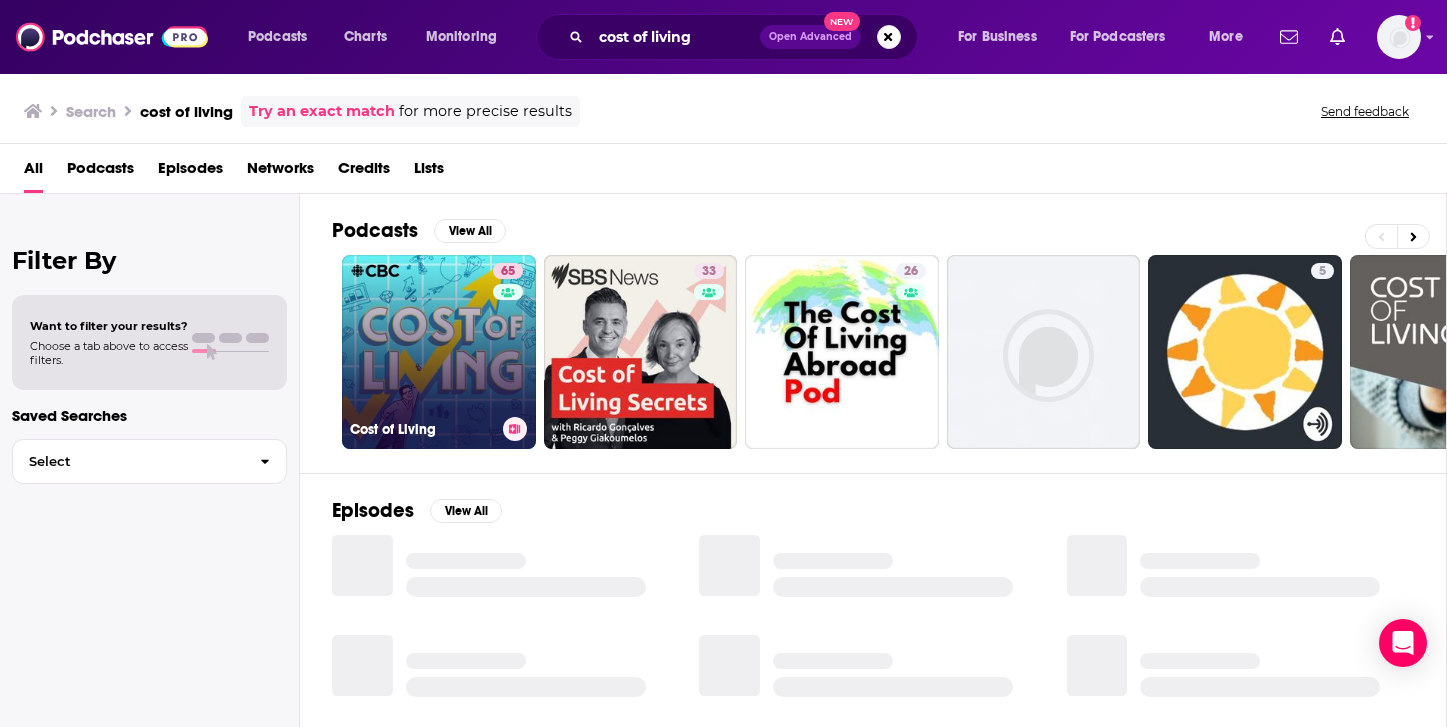 click on "65 Cost of Living" at bounding box center (439, 352) 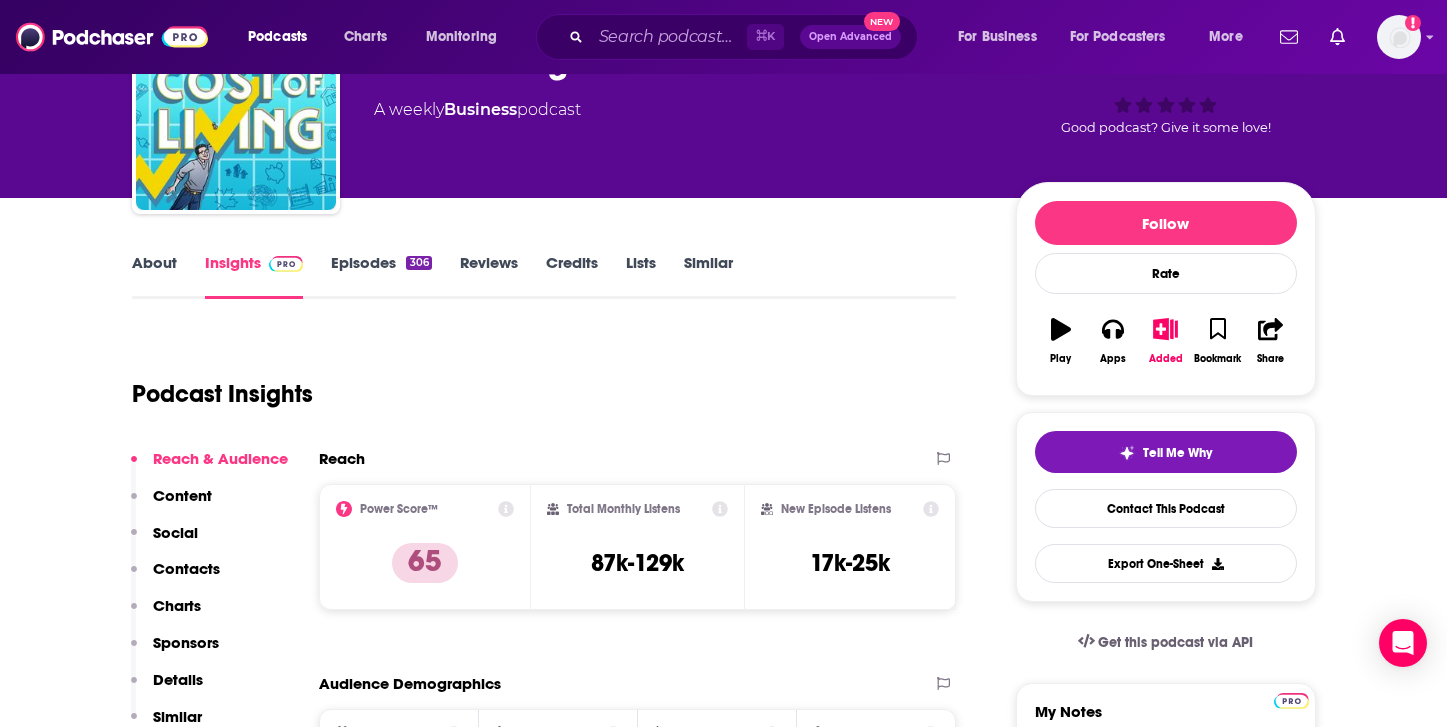 scroll, scrollTop: 129, scrollLeft: 0, axis: vertical 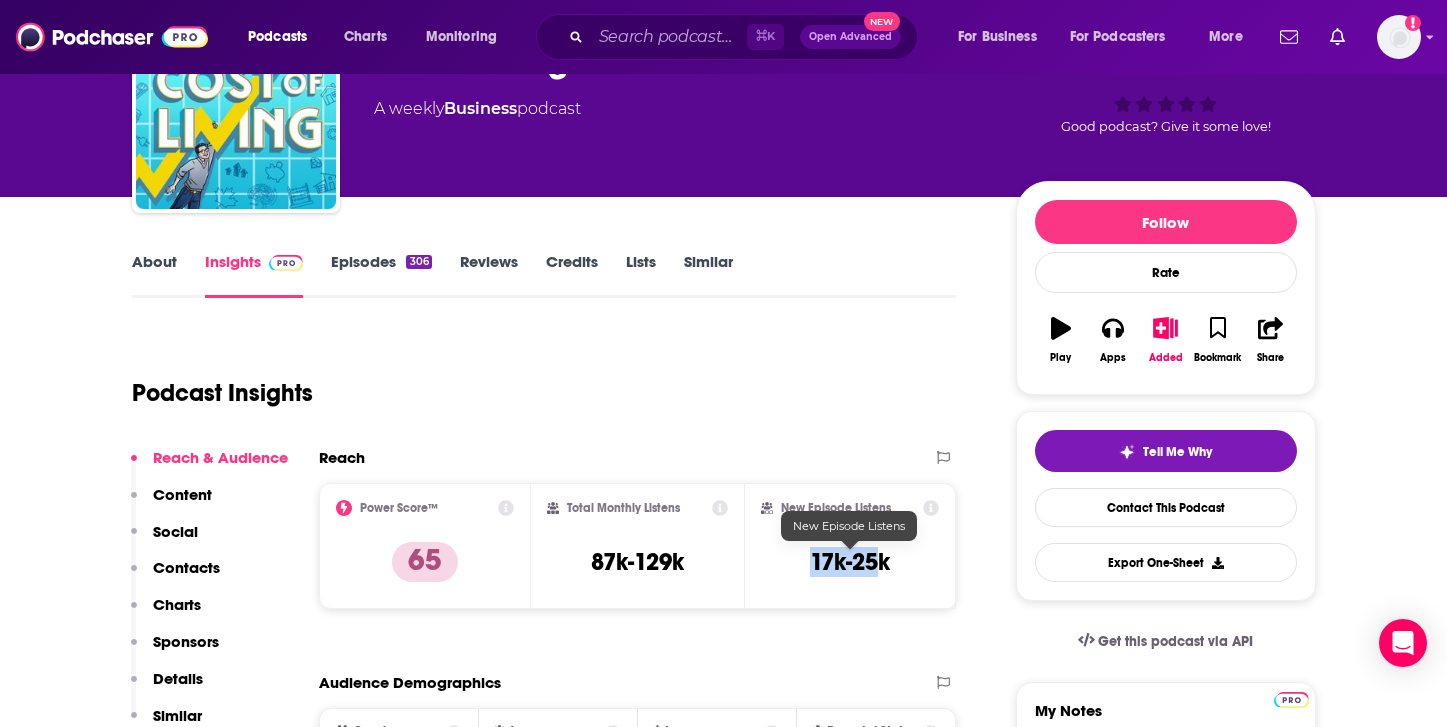 drag, startPoint x: 813, startPoint y: 551, endPoint x: 875, endPoint y: 549, distance: 62.03225 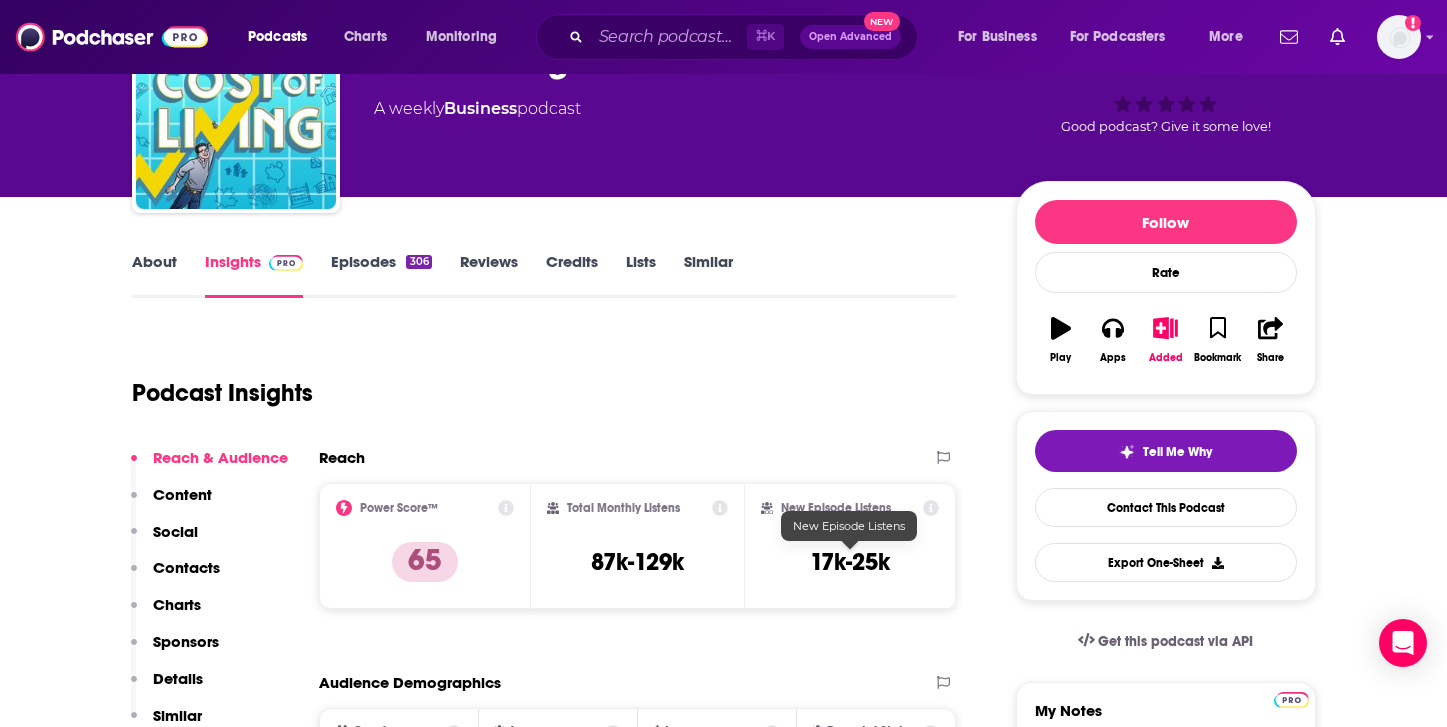 click on "17k-25k" at bounding box center [850, 562] 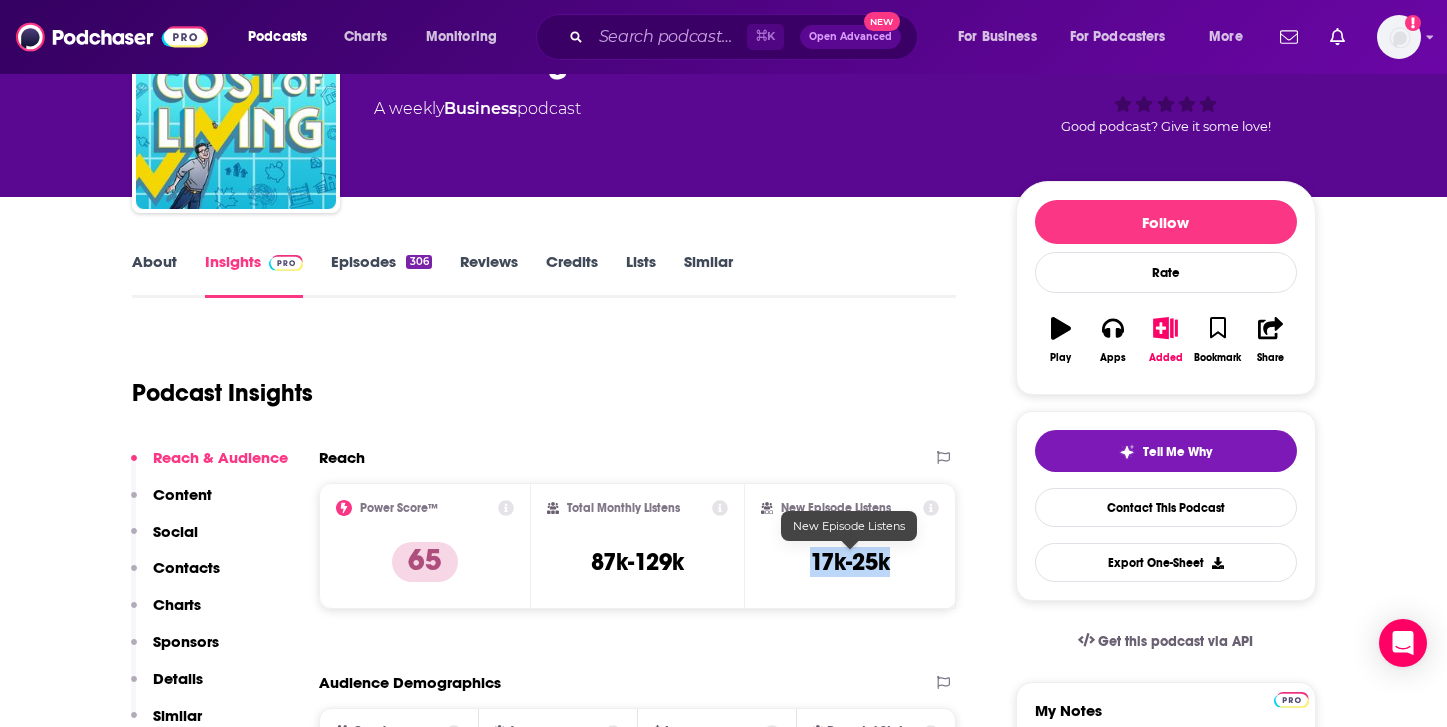 drag, startPoint x: 814, startPoint y: 562, endPoint x: 900, endPoint y: 565, distance: 86.05231 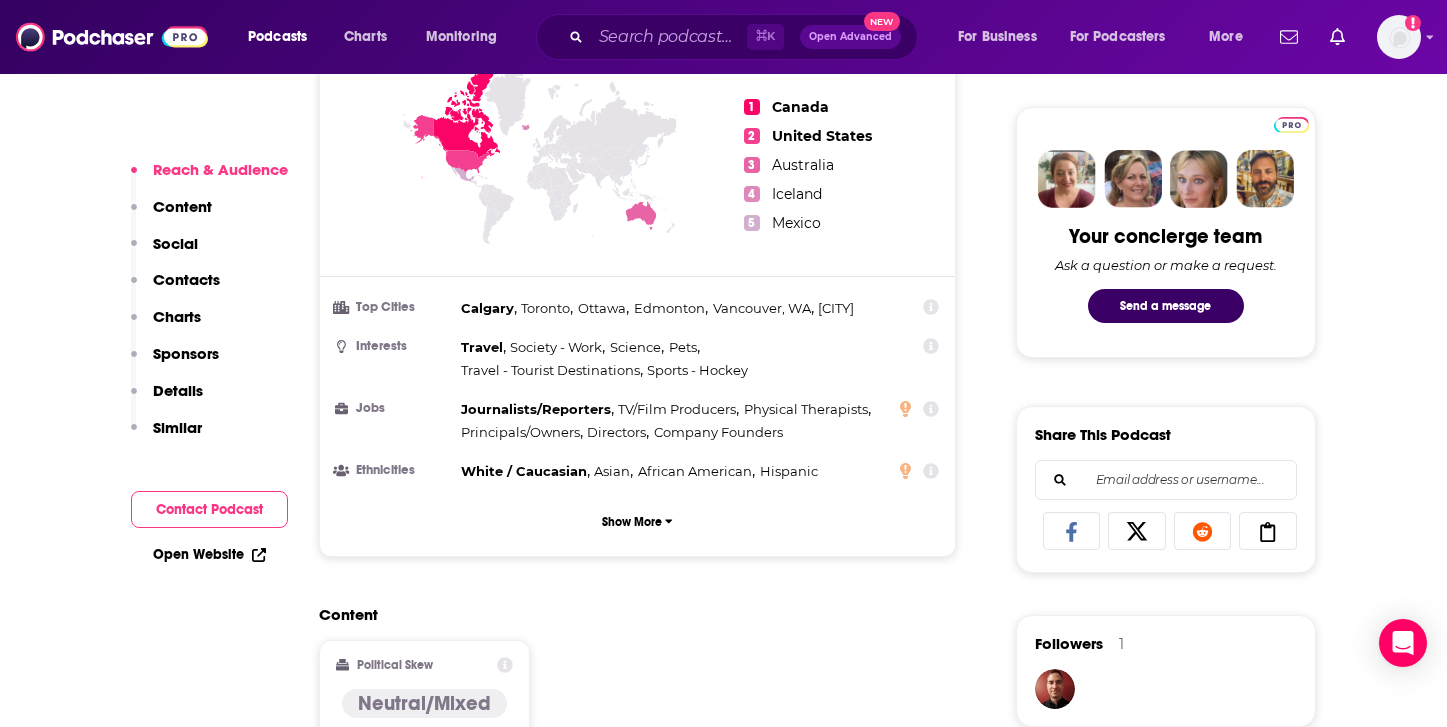 scroll, scrollTop: 961, scrollLeft: 0, axis: vertical 